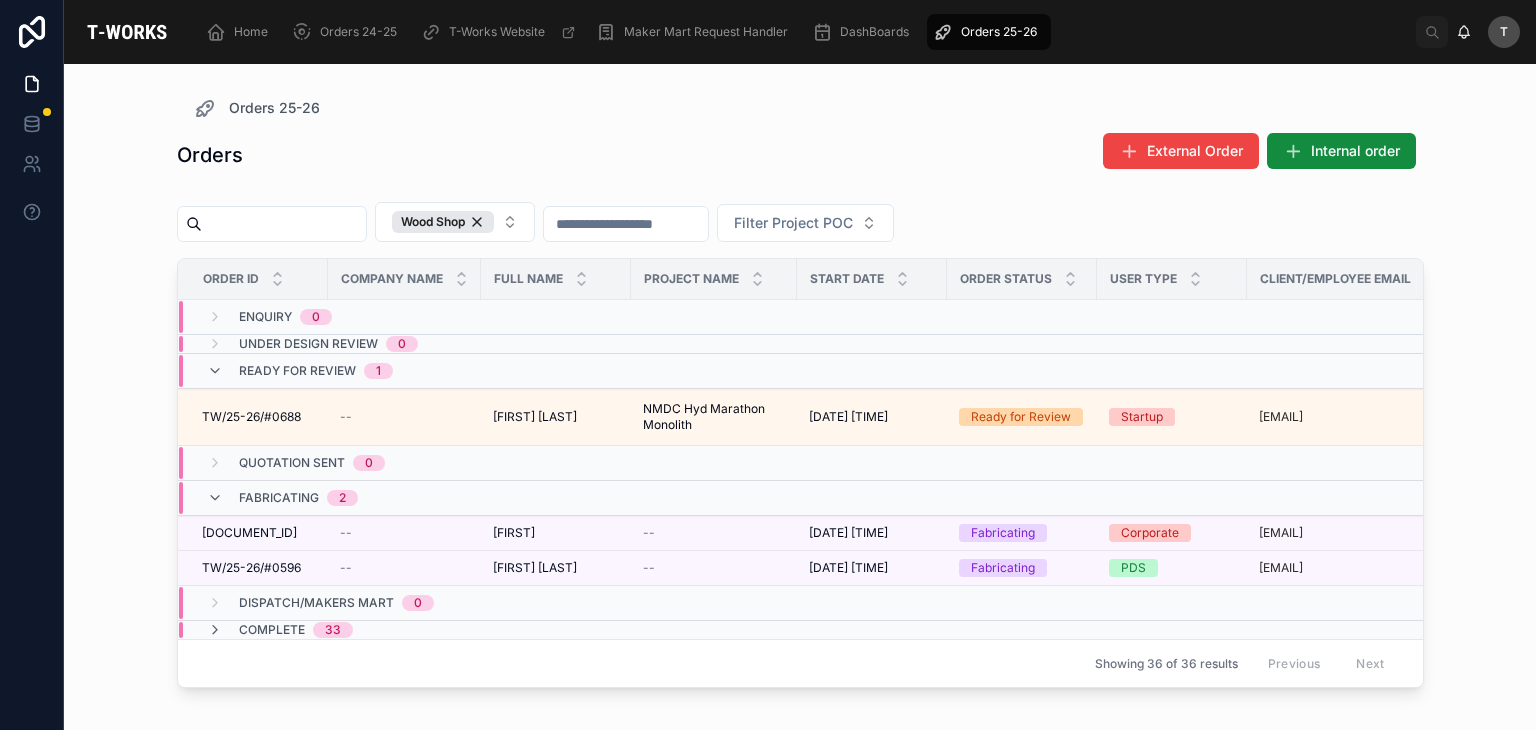 scroll, scrollTop: 0, scrollLeft: 0, axis: both 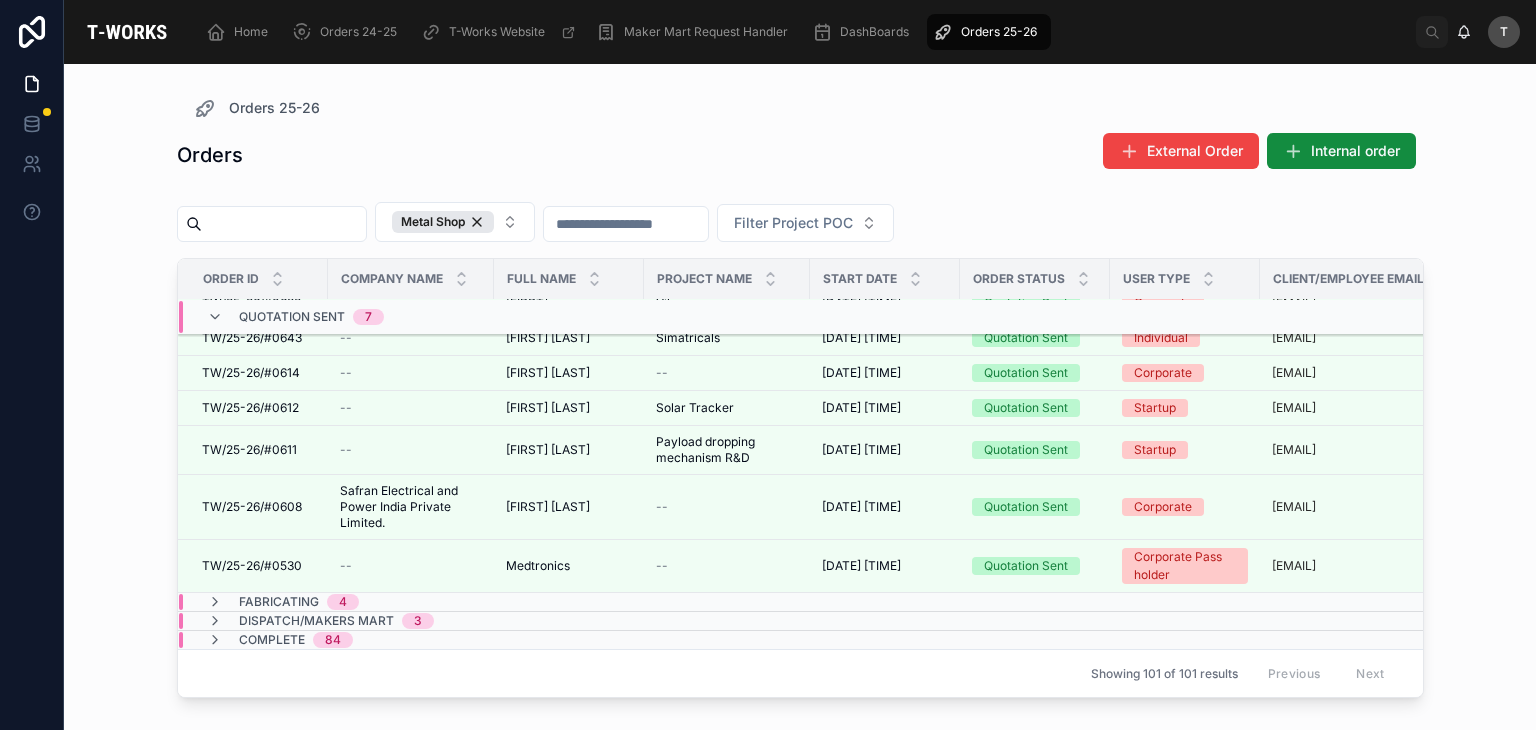 click on "Fabricating" at bounding box center (279, 602) 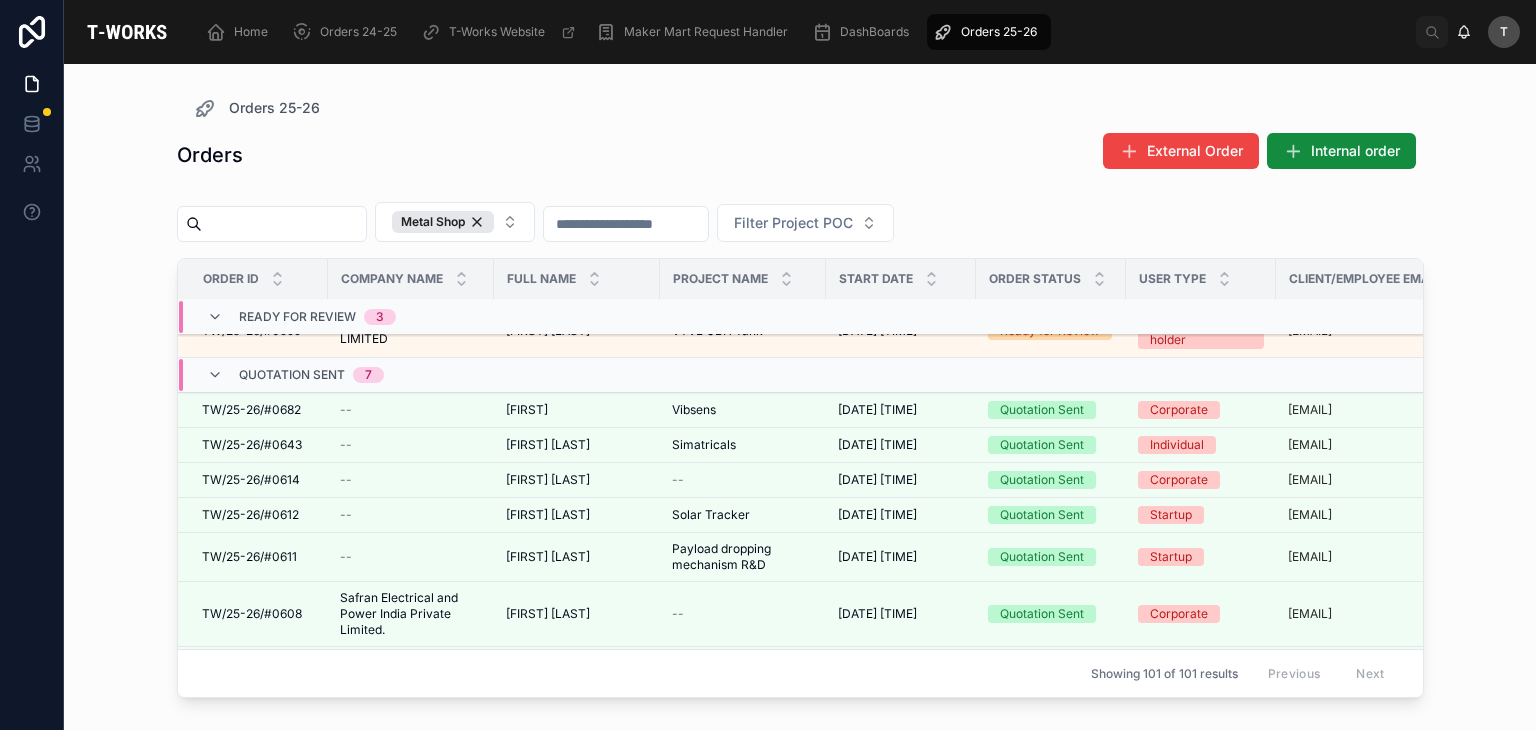 scroll, scrollTop: 200, scrollLeft: 0, axis: vertical 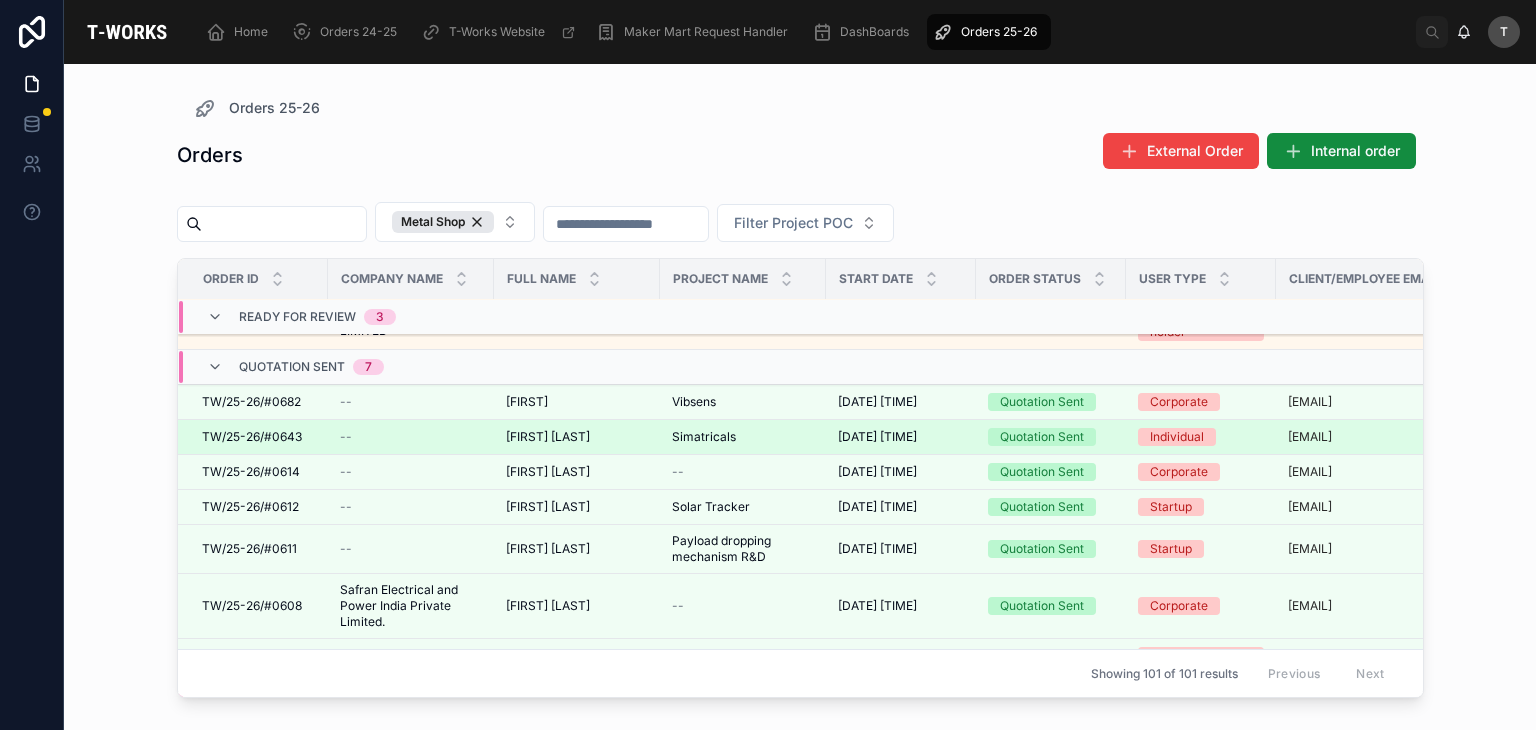 click on "TW/25-26/#0643" at bounding box center [252, 437] 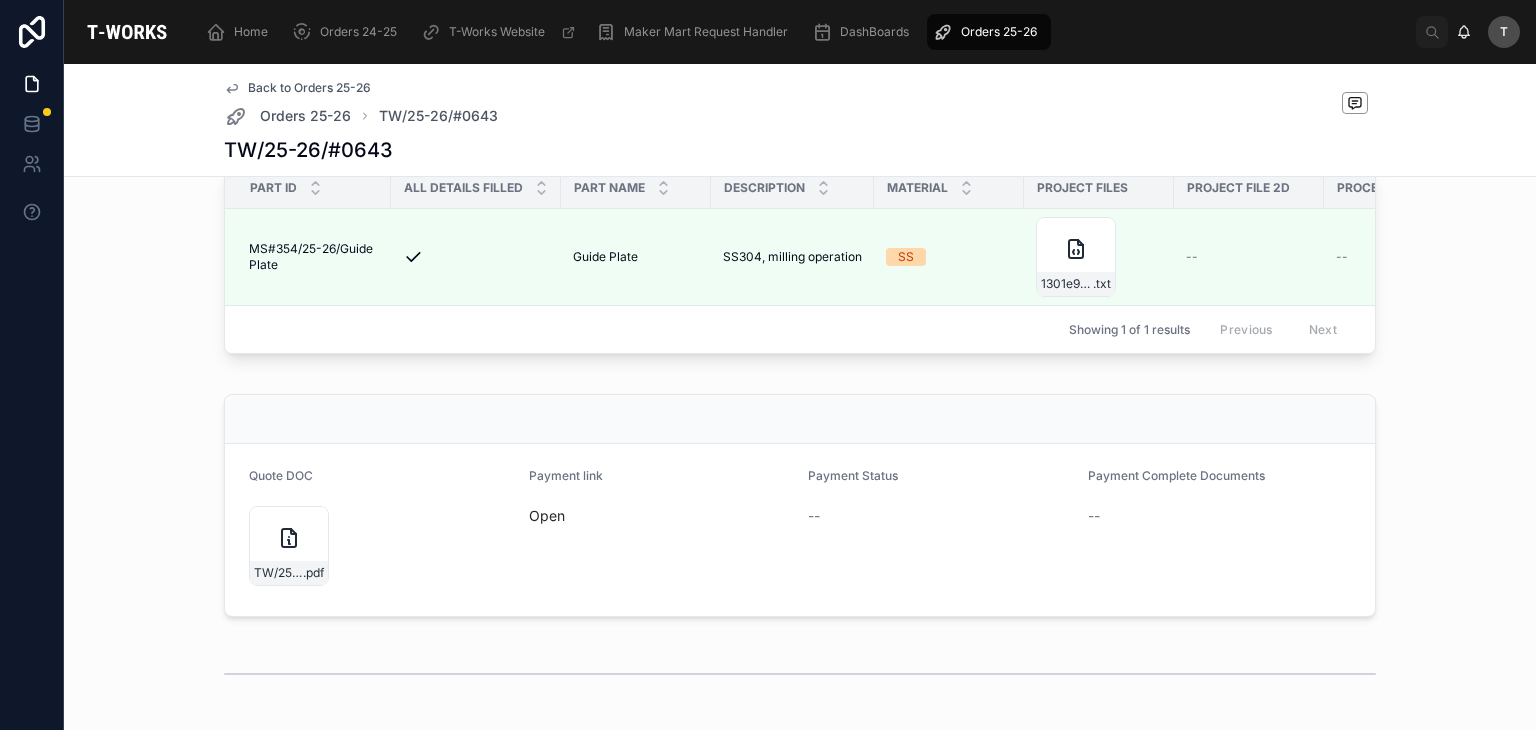 scroll, scrollTop: 600, scrollLeft: 0, axis: vertical 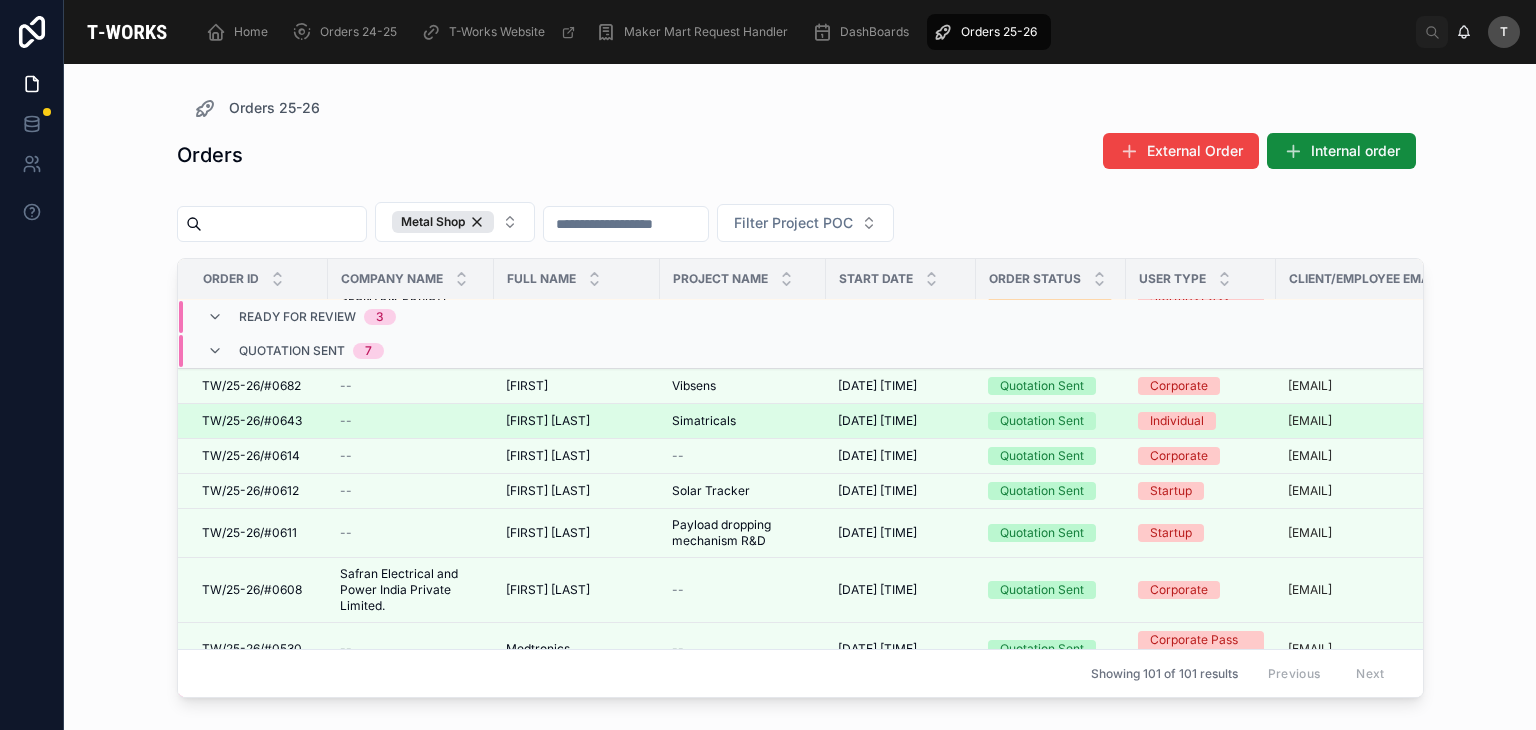 click on "TW/25-26/#0643" at bounding box center [252, 421] 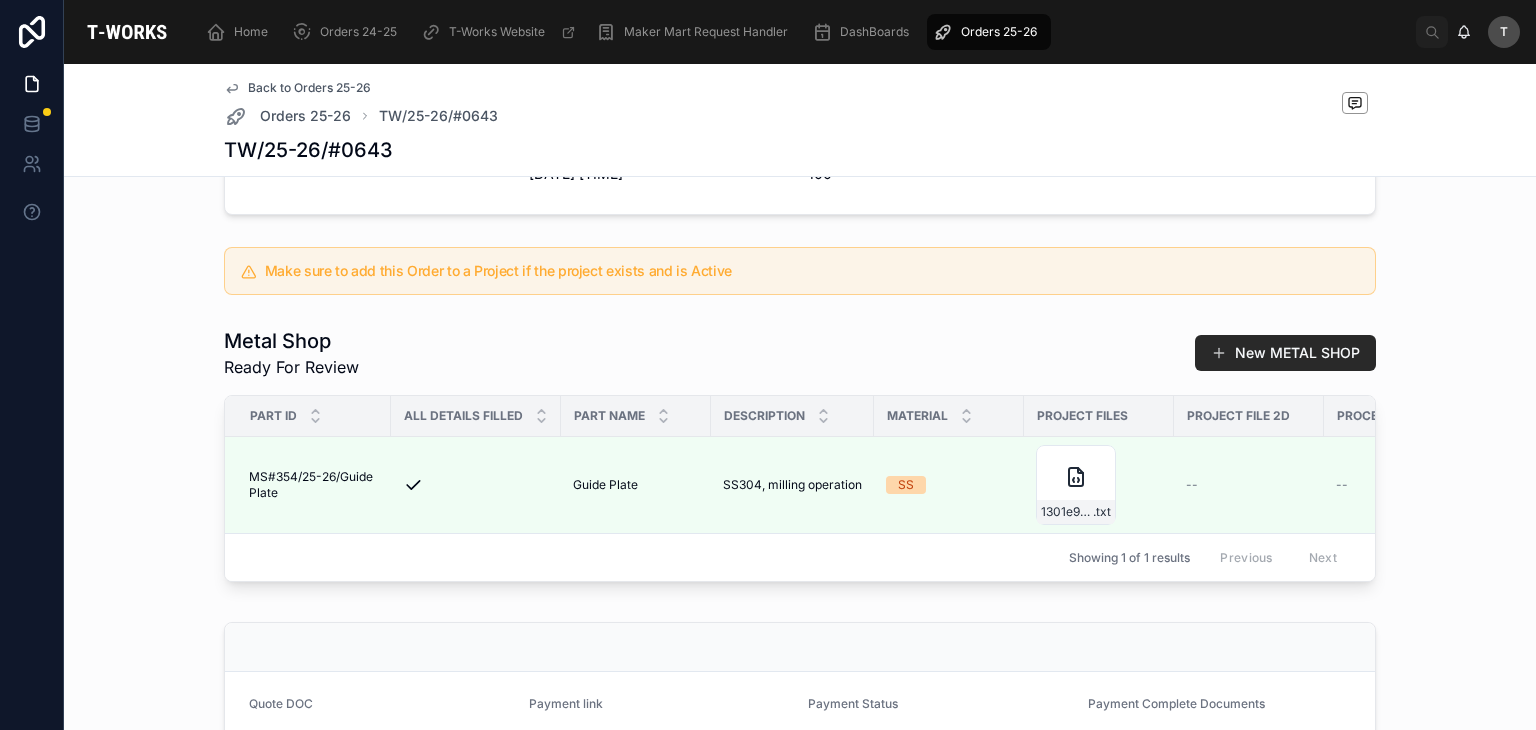 scroll, scrollTop: 202, scrollLeft: 0, axis: vertical 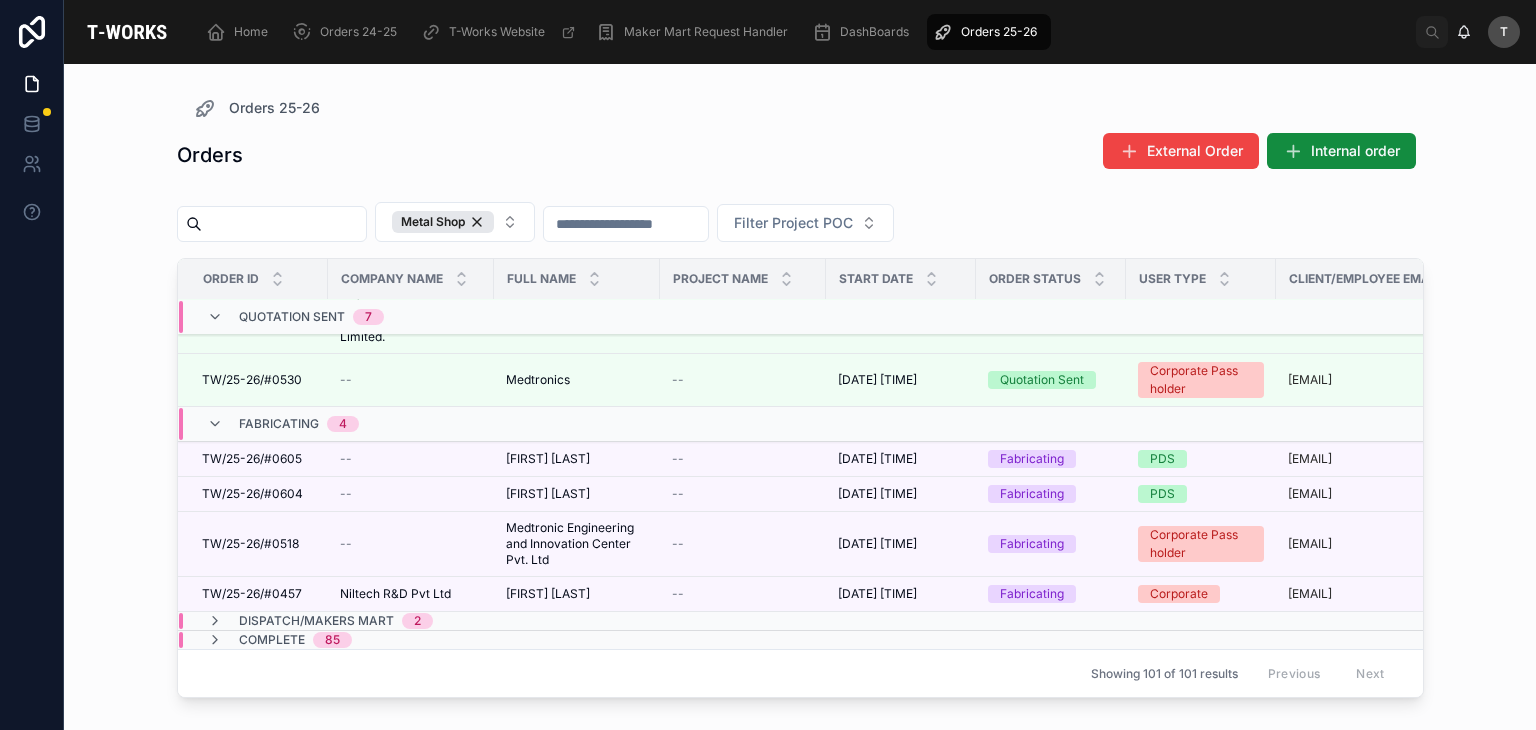 click on "Dispatch/Makers Mart" at bounding box center (316, 621) 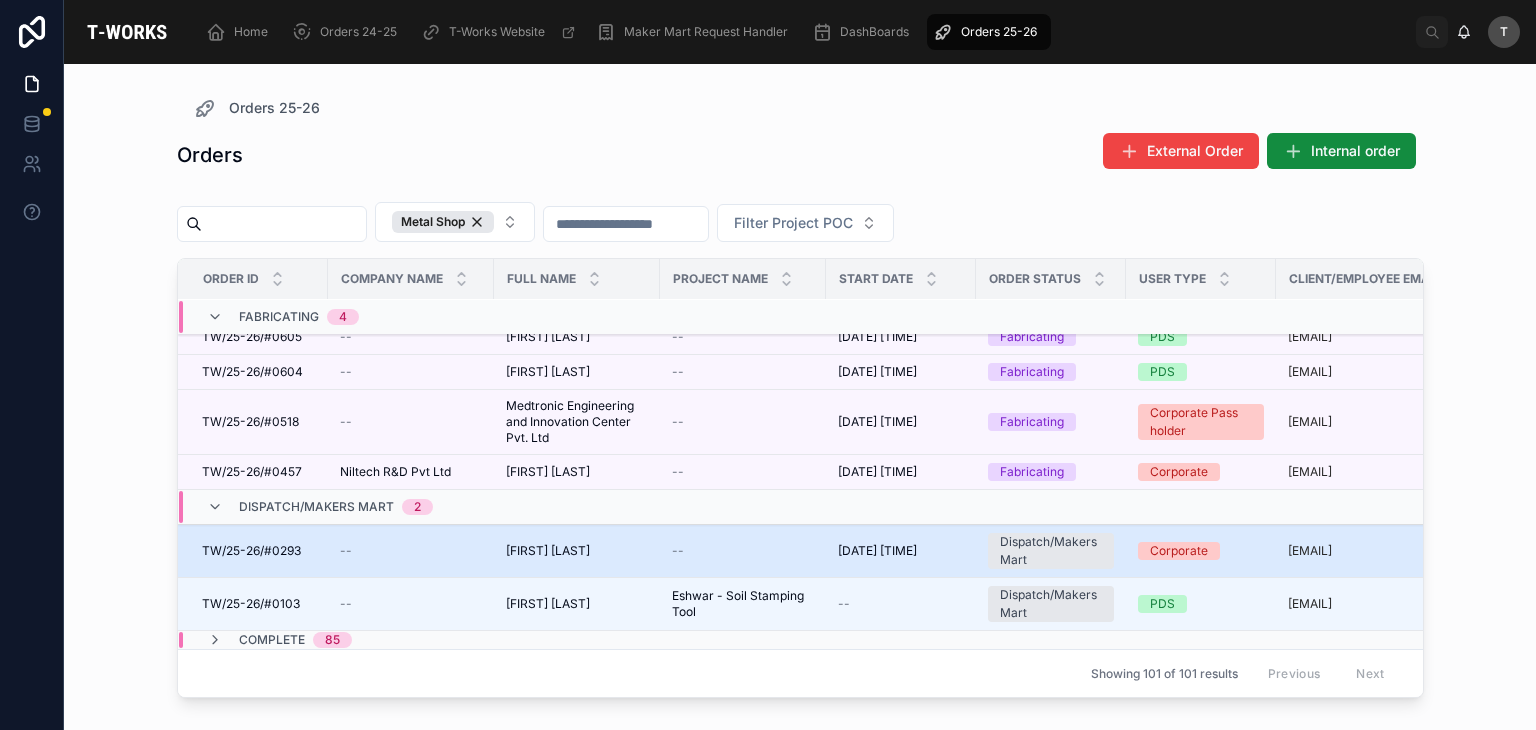 scroll, scrollTop: 631, scrollLeft: 0, axis: vertical 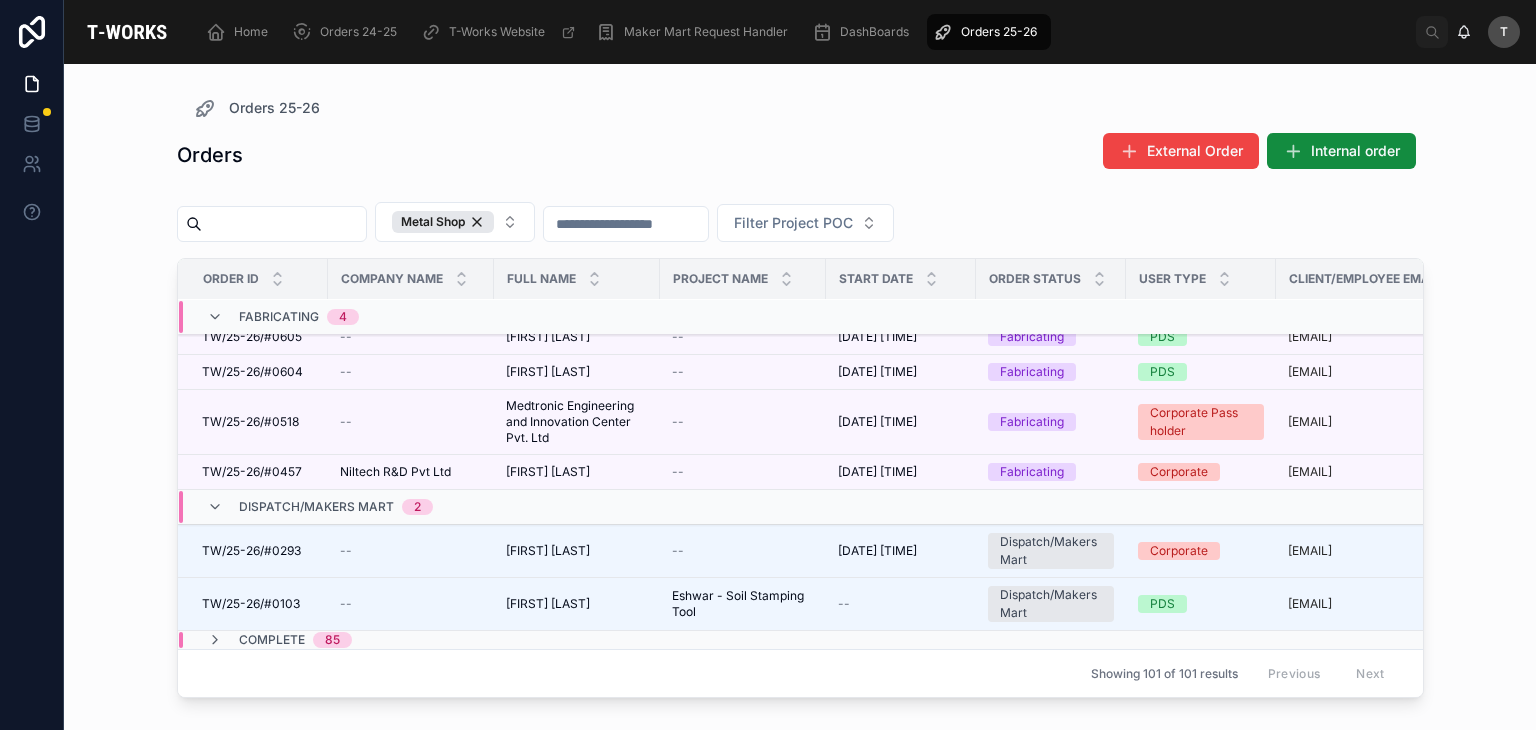 click on "Complete" at bounding box center [272, 640] 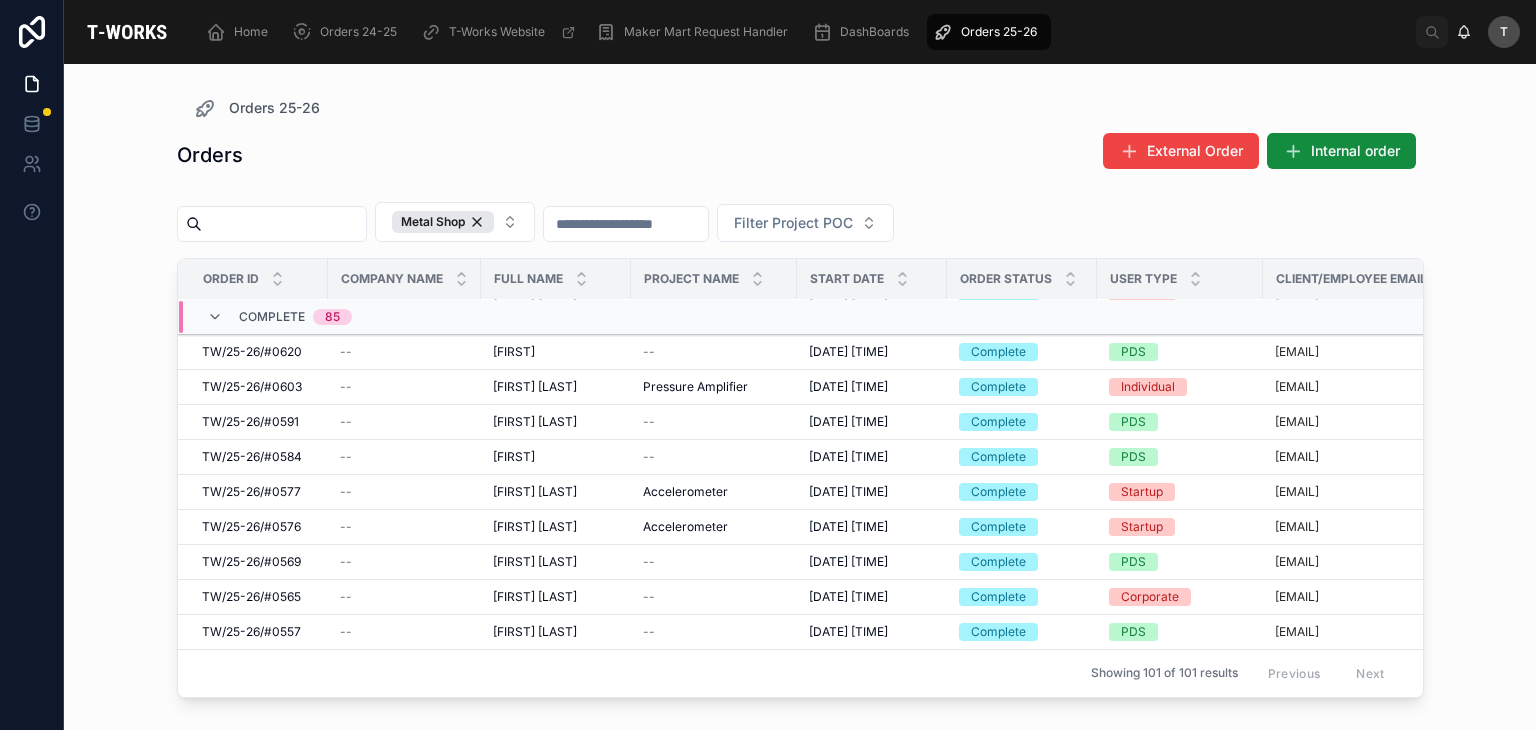 scroll, scrollTop: 1154, scrollLeft: 0, axis: vertical 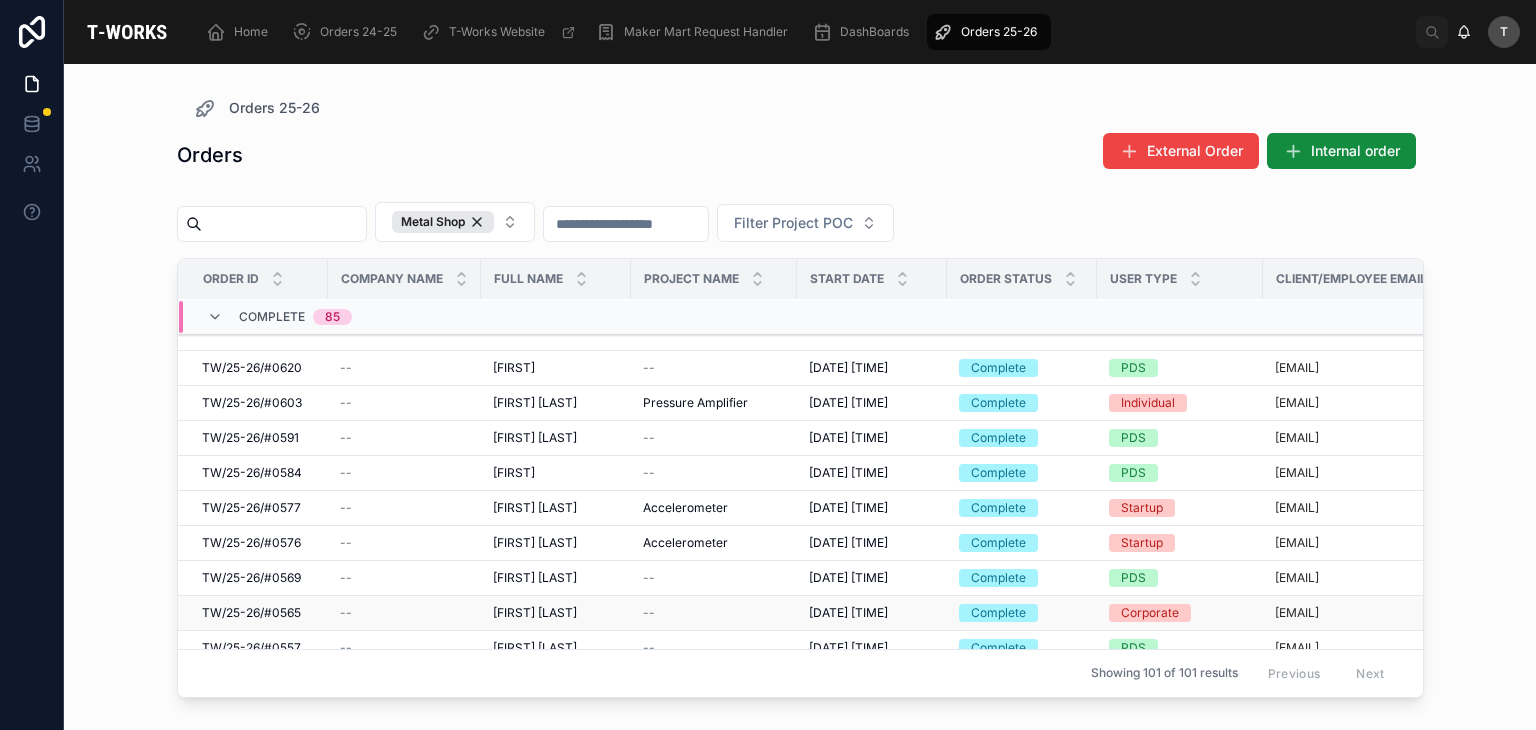 click on "TW/25-26/#0565" at bounding box center [251, 613] 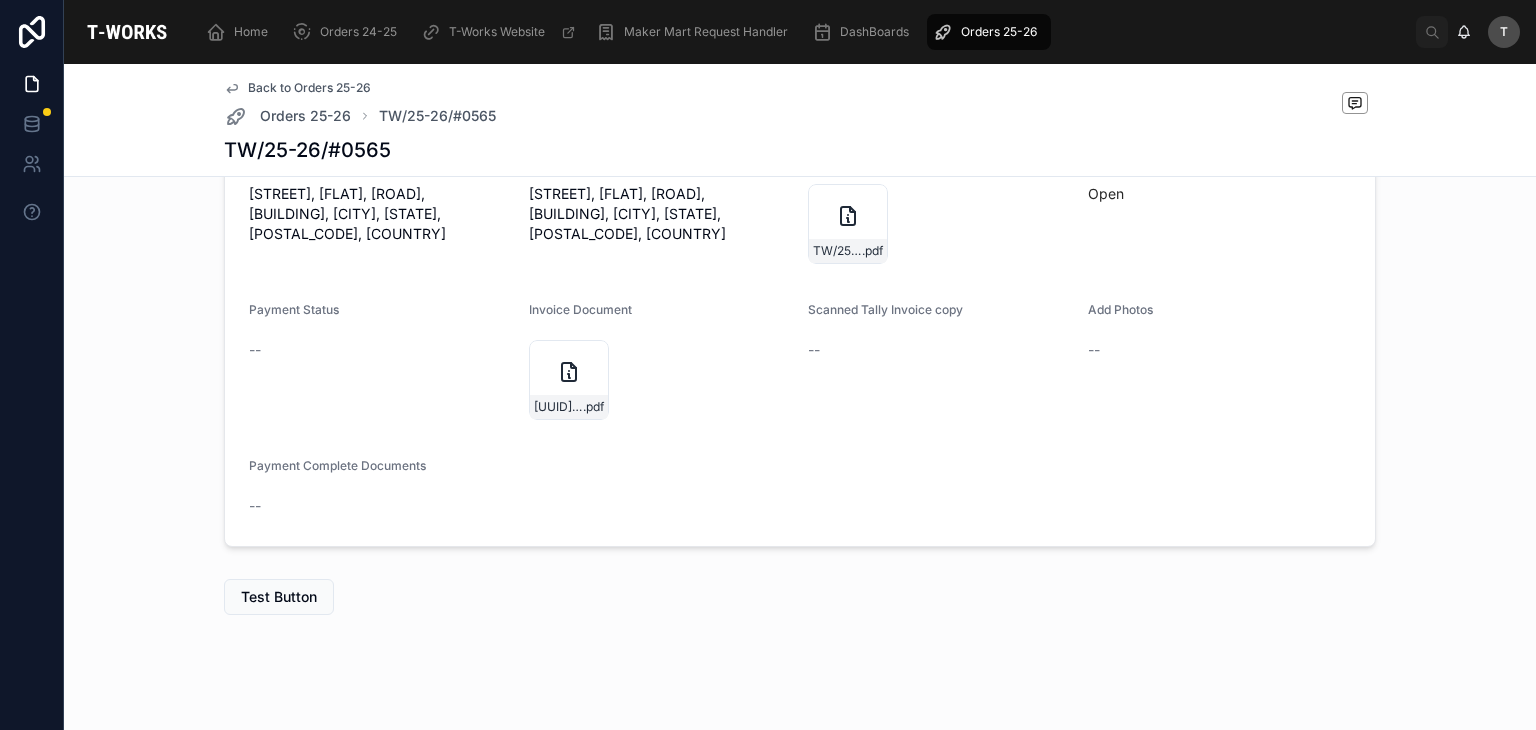 scroll, scrollTop: 731, scrollLeft: 0, axis: vertical 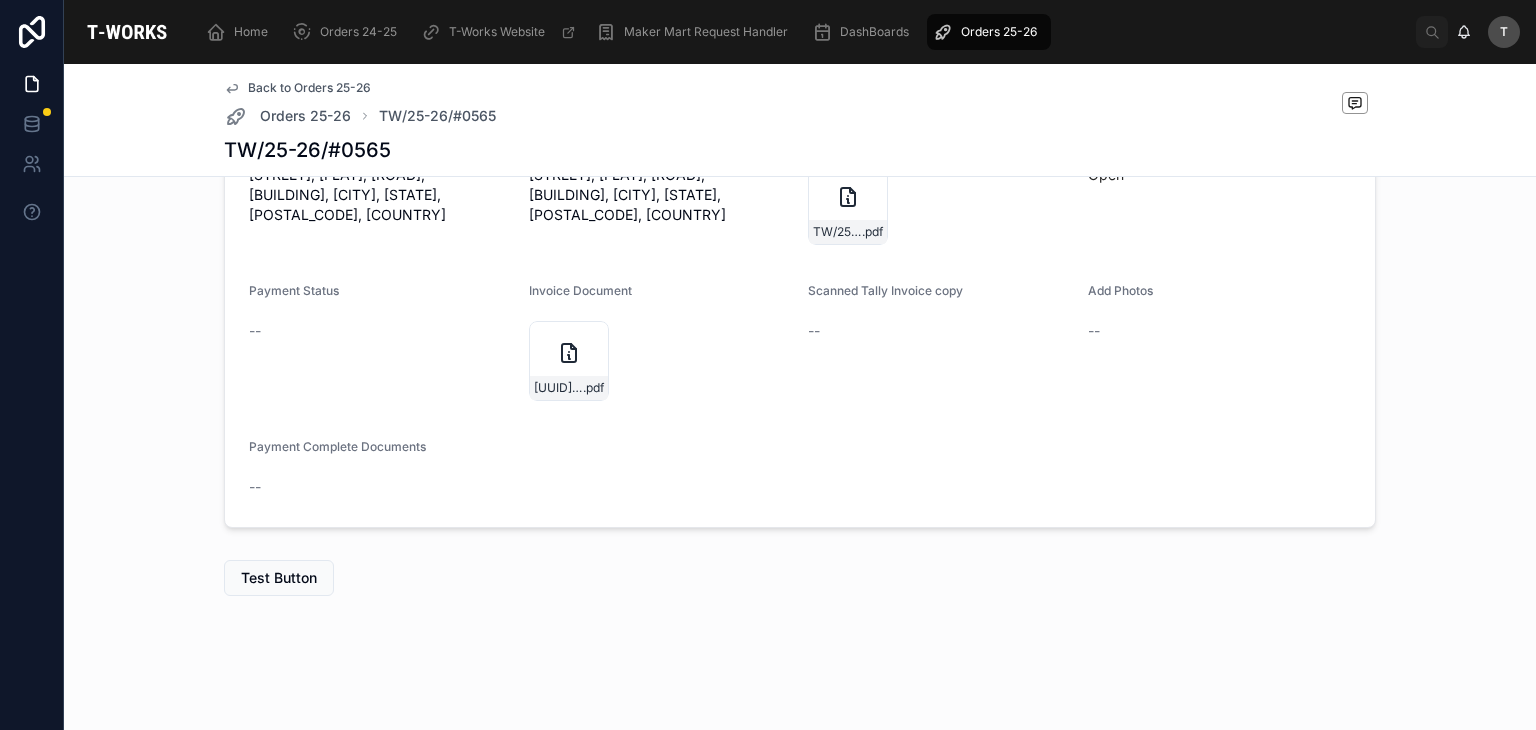 click on "--" at bounding box center [1220, 331] 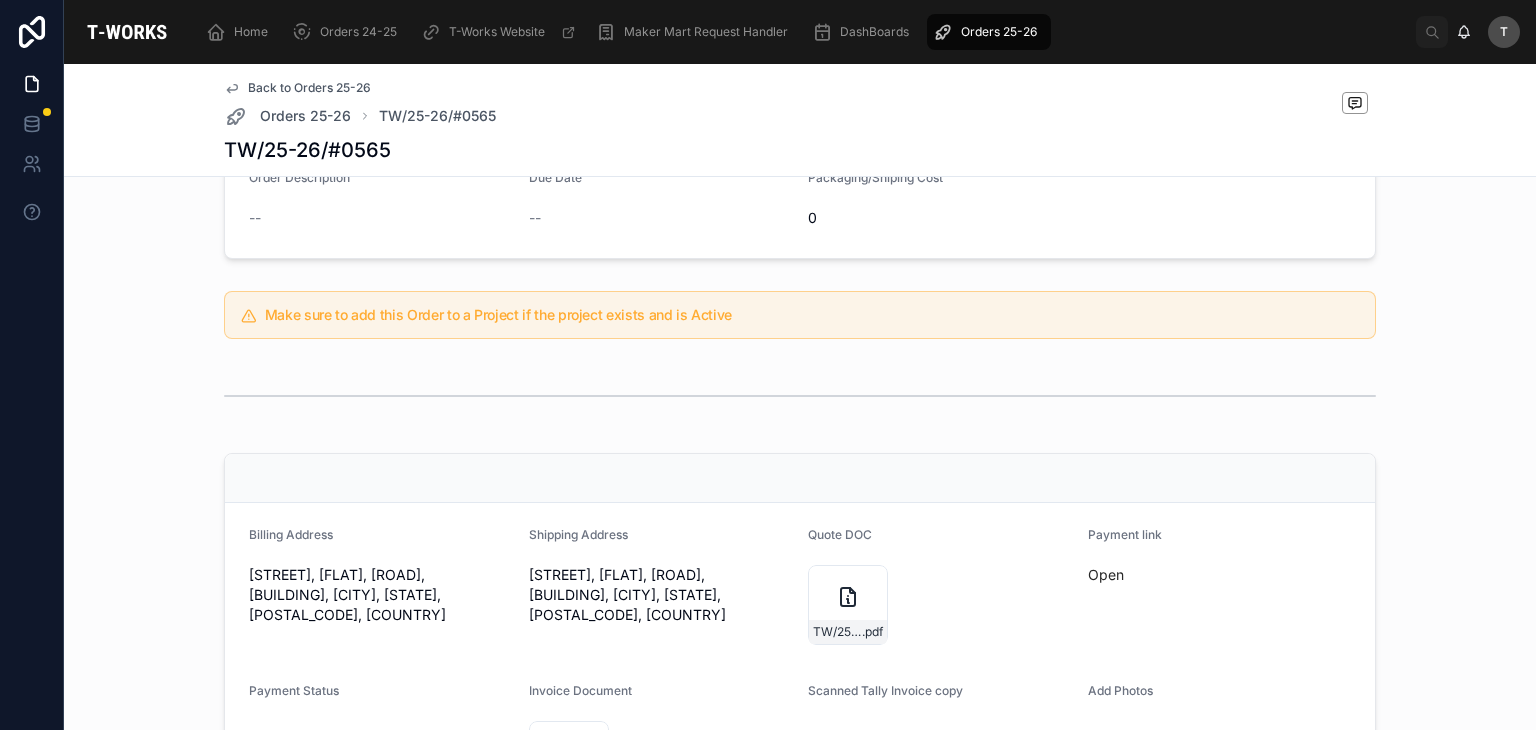 scroll, scrollTop: 731, scrollLeft: 0, axis: vertical 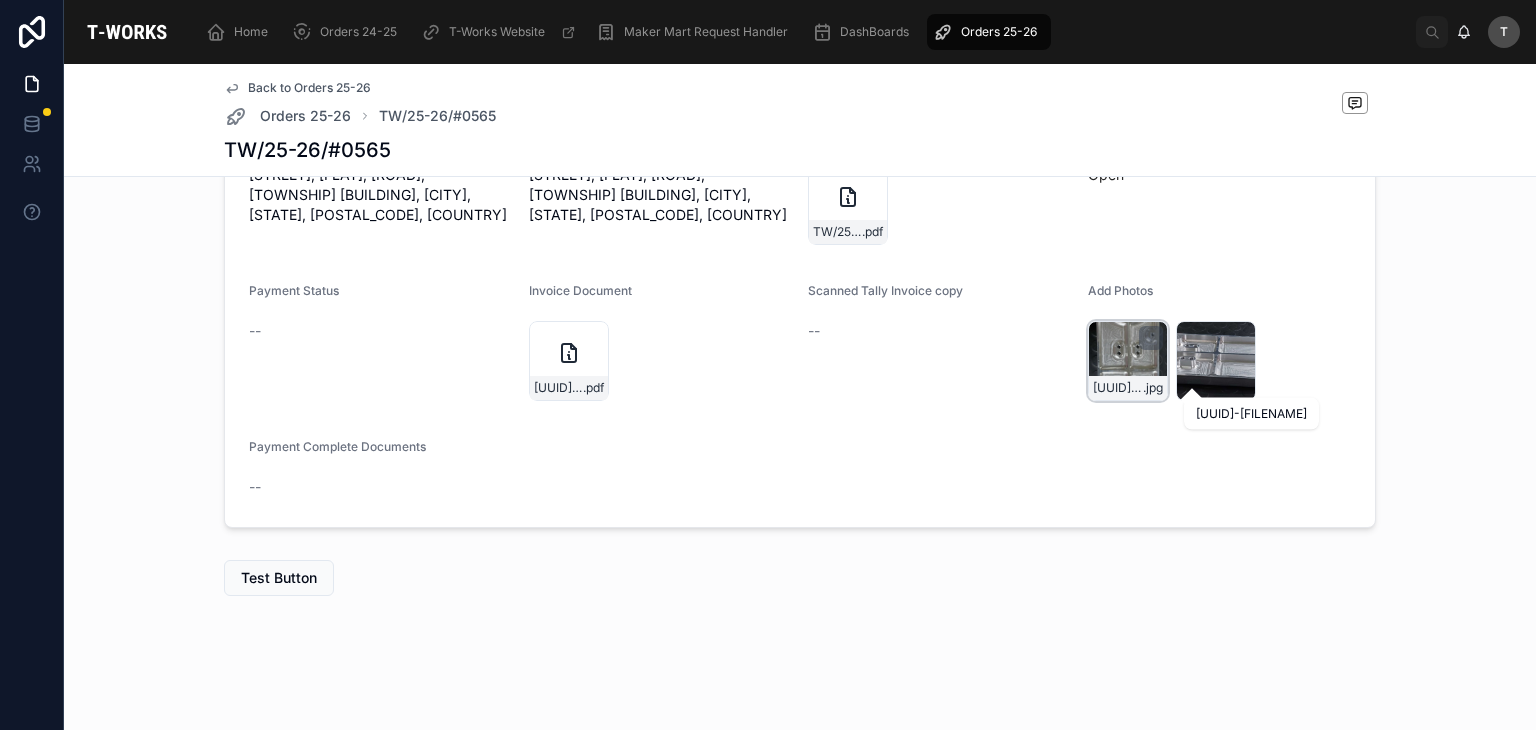 click on "[UUID]-[FILENAME]" at bounding box center (1118, 388) 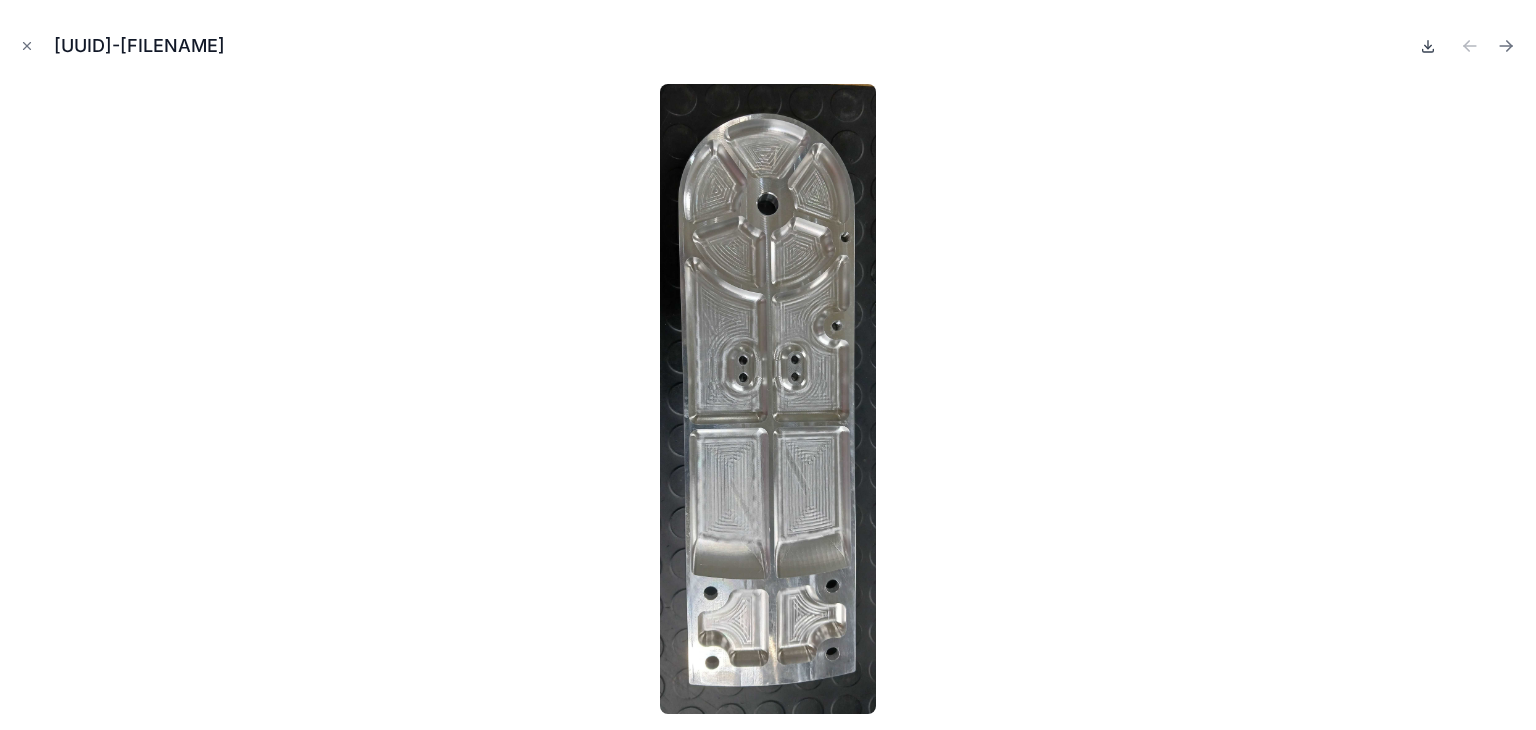 click 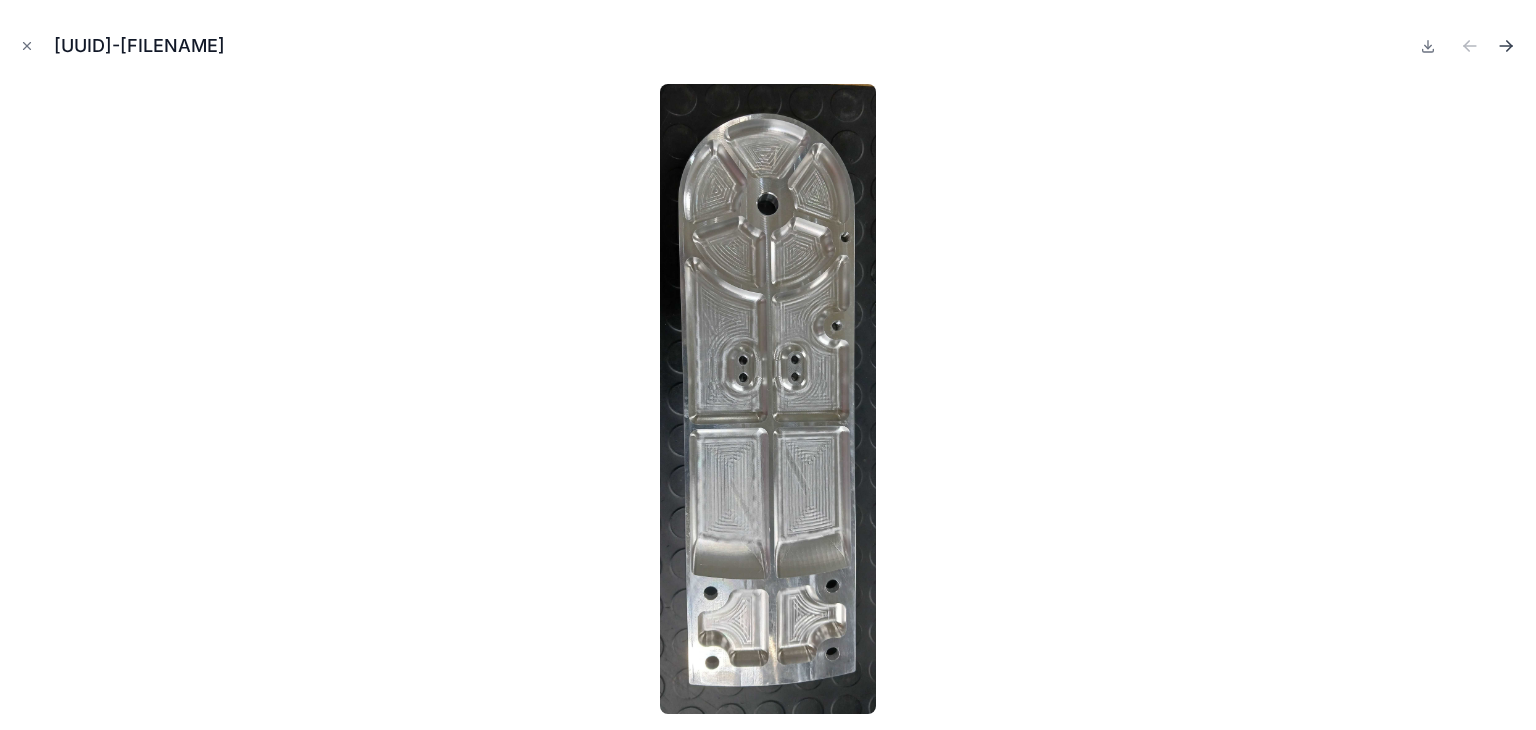 click 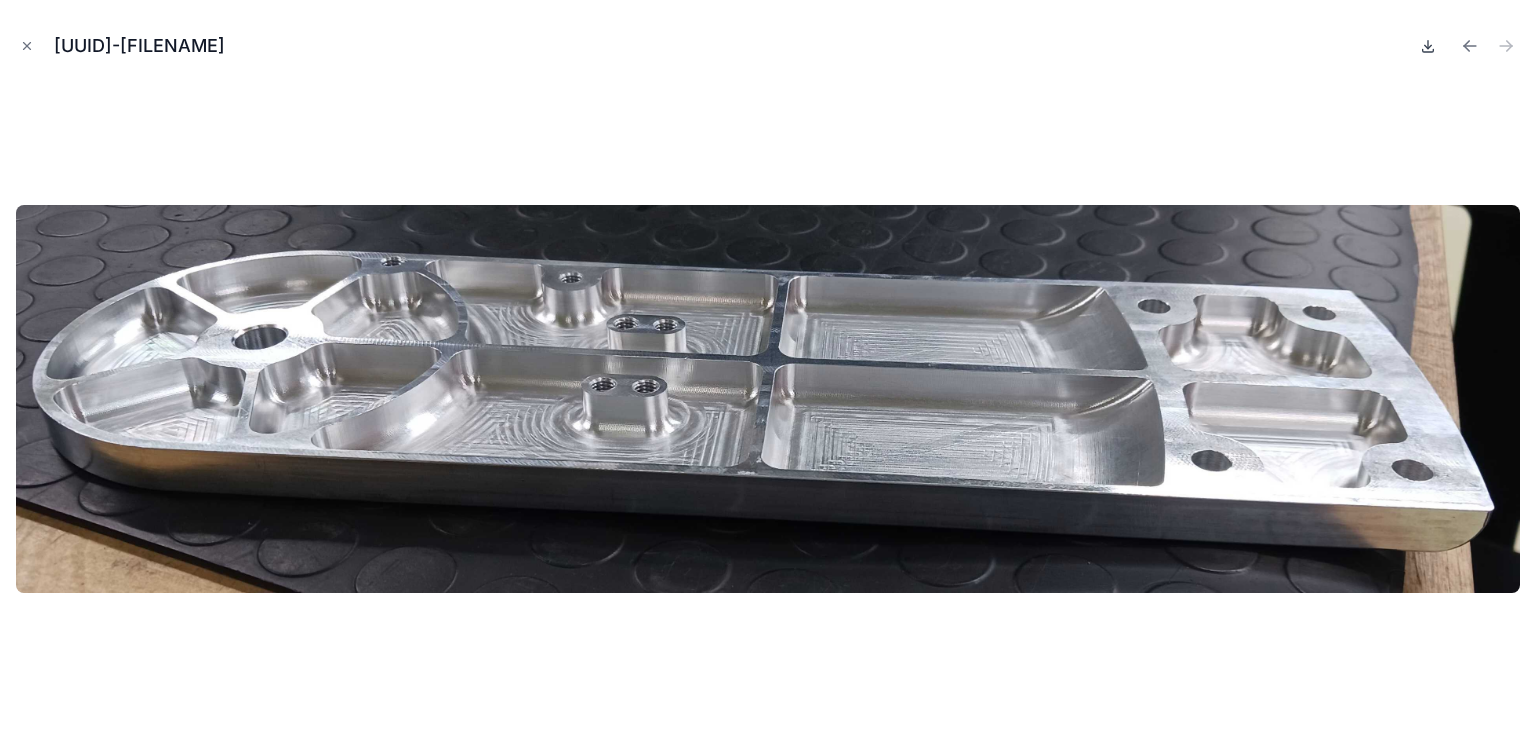 click 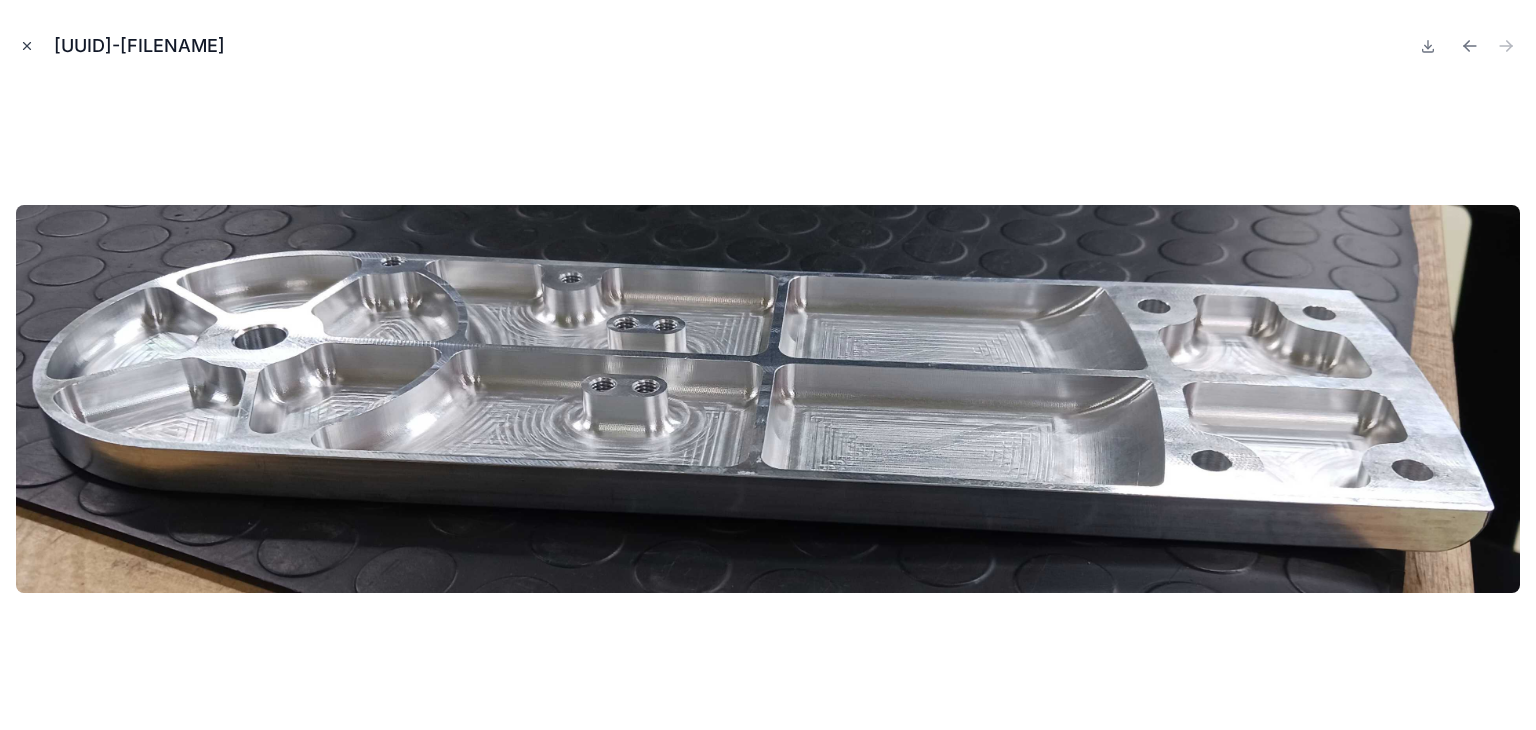 click 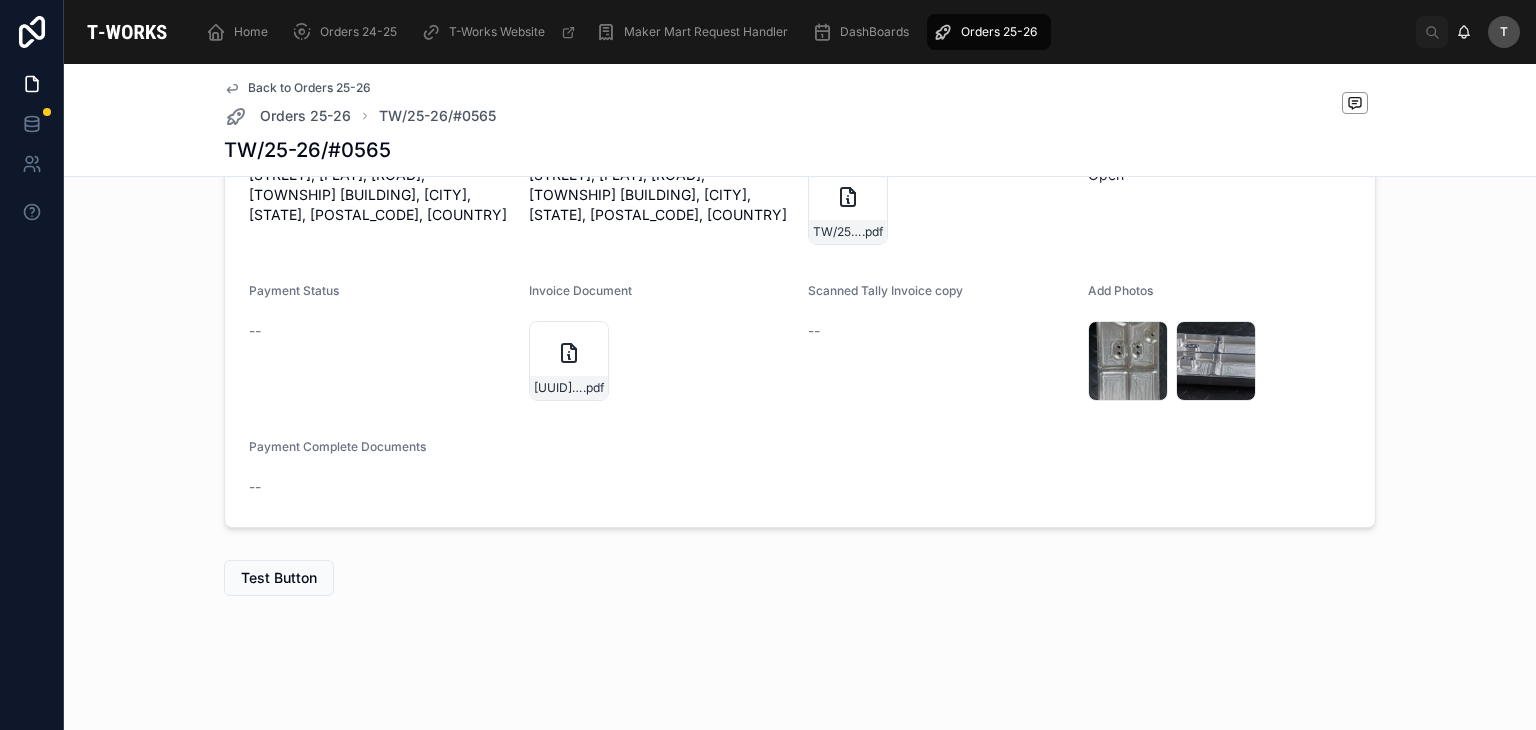 scroll, scrollTop: 0, scrollLeft: 0, axis: both 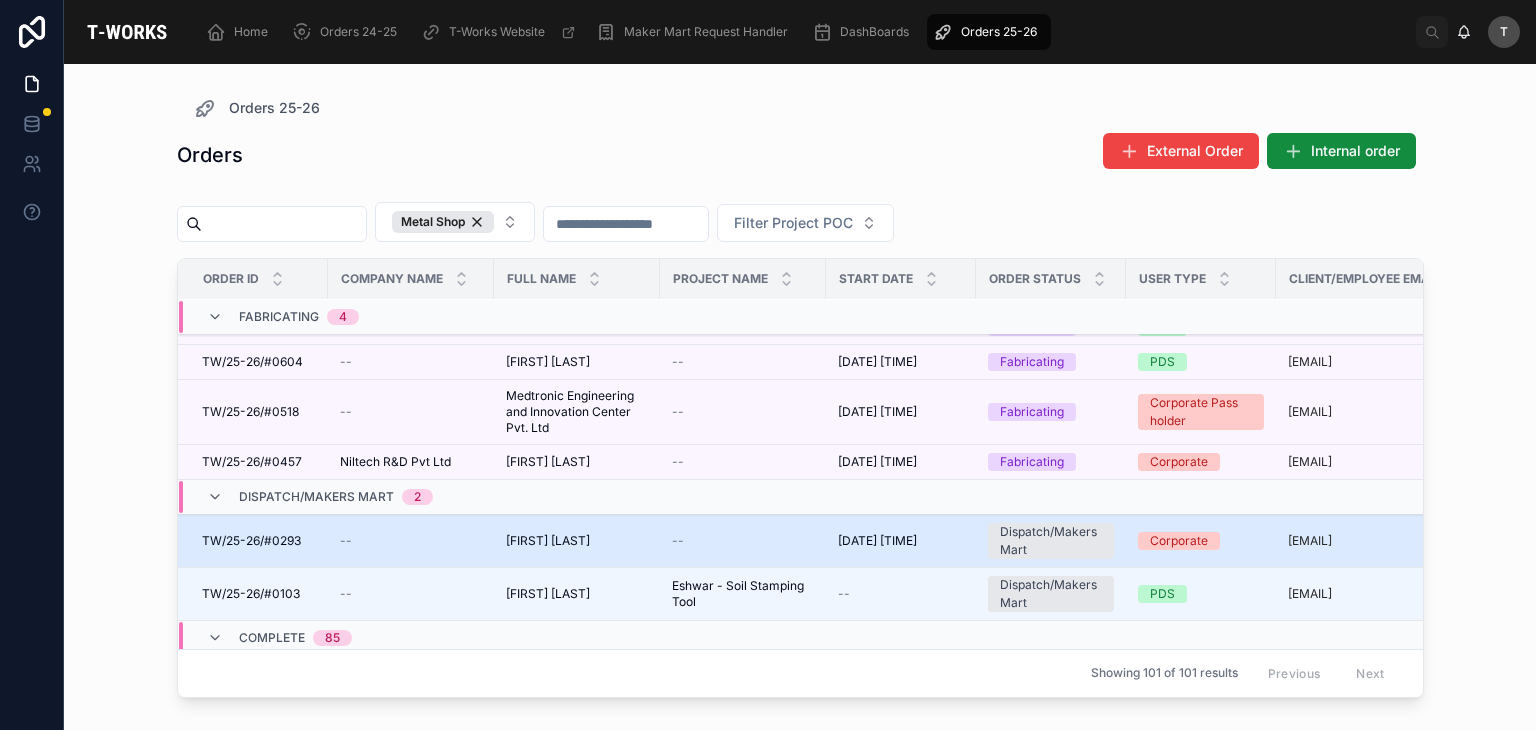 click on "TW/25-26/#0293" at bounding box center [251, 541] 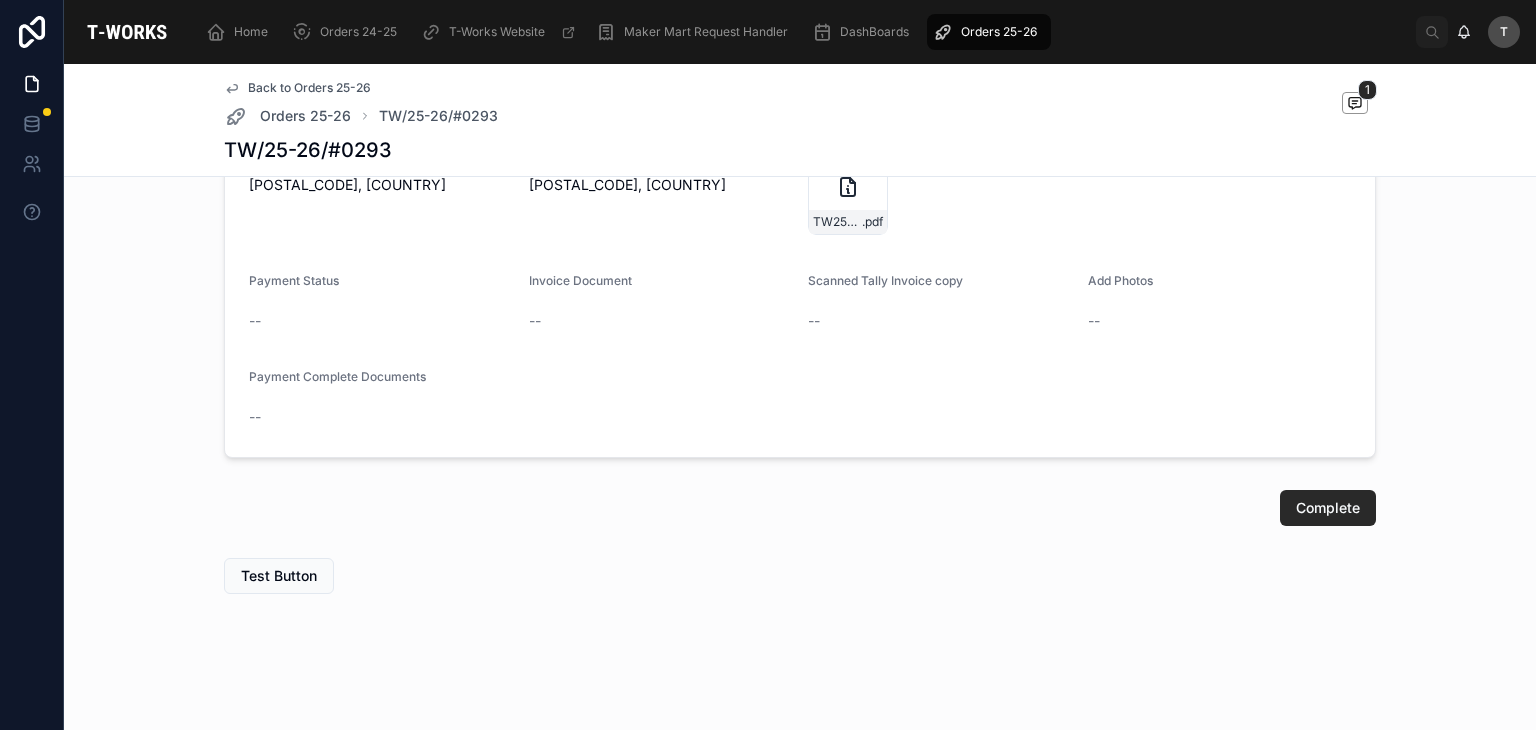 scroll, scrollTop: 1760, scrollLeft: 0, axis: vertical 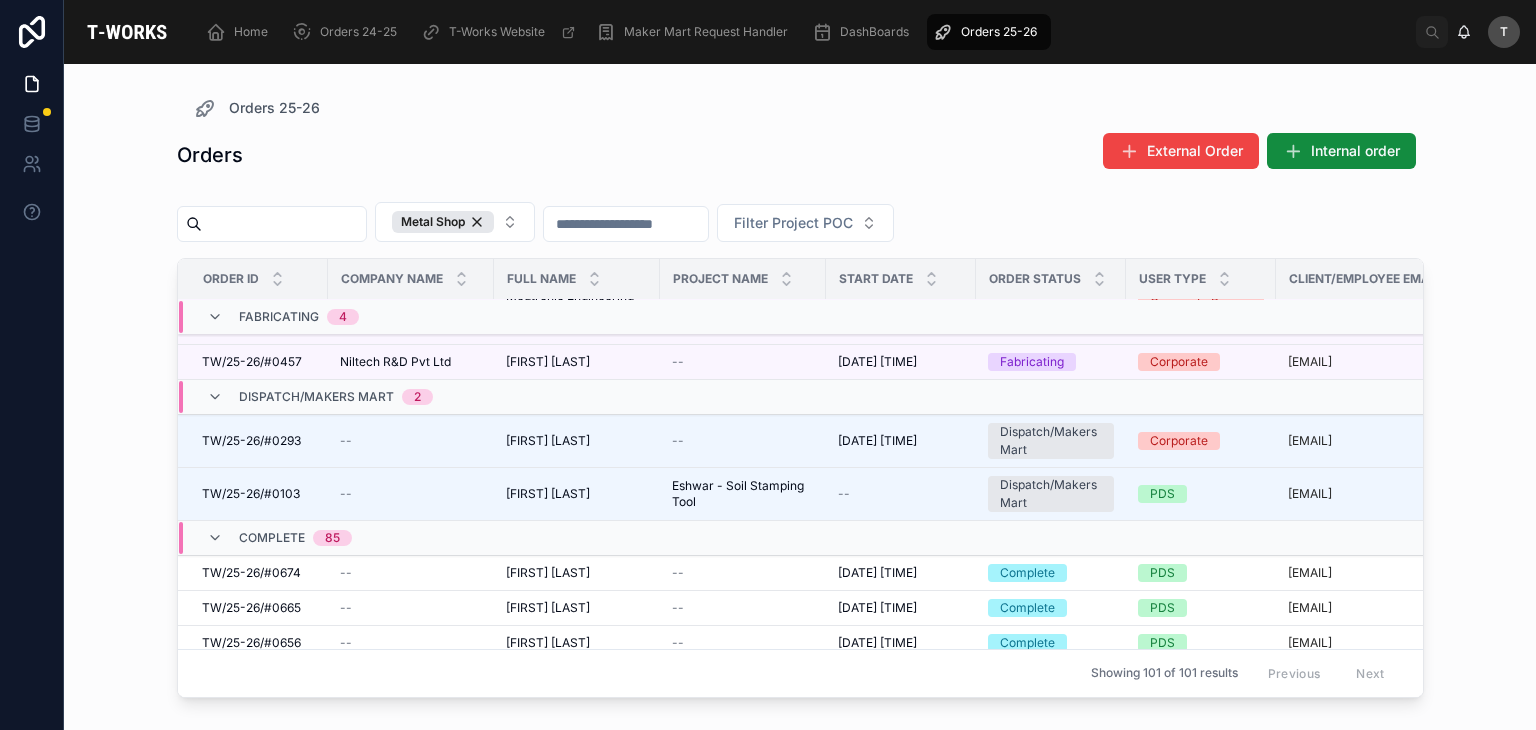 click on "Complete" at bounding box center (272, 538) 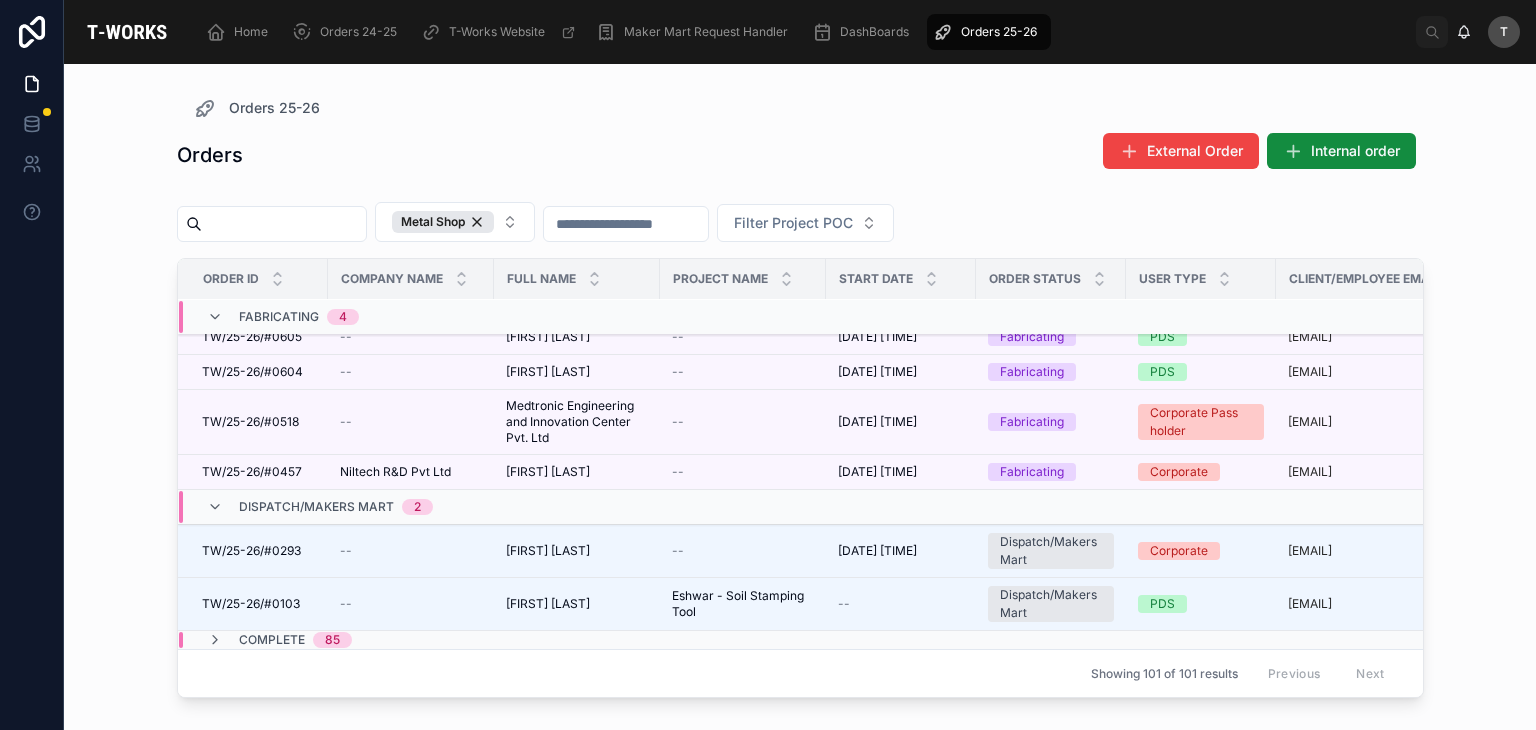click on "Dispatch/Makers Mart" at bounding box center [316, 507] 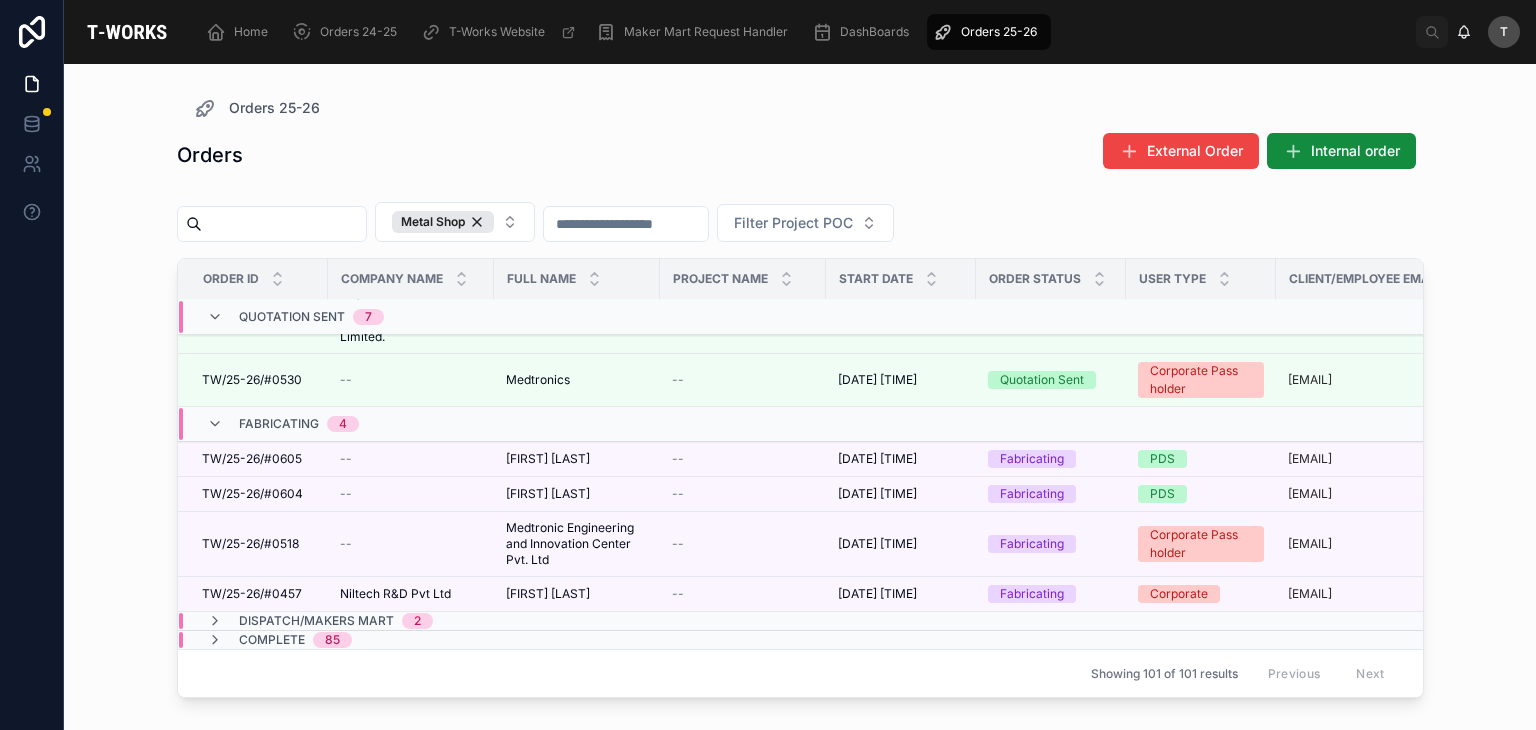 scroll, scrollTop: 480, scrollLeft: 0, axis: vertical 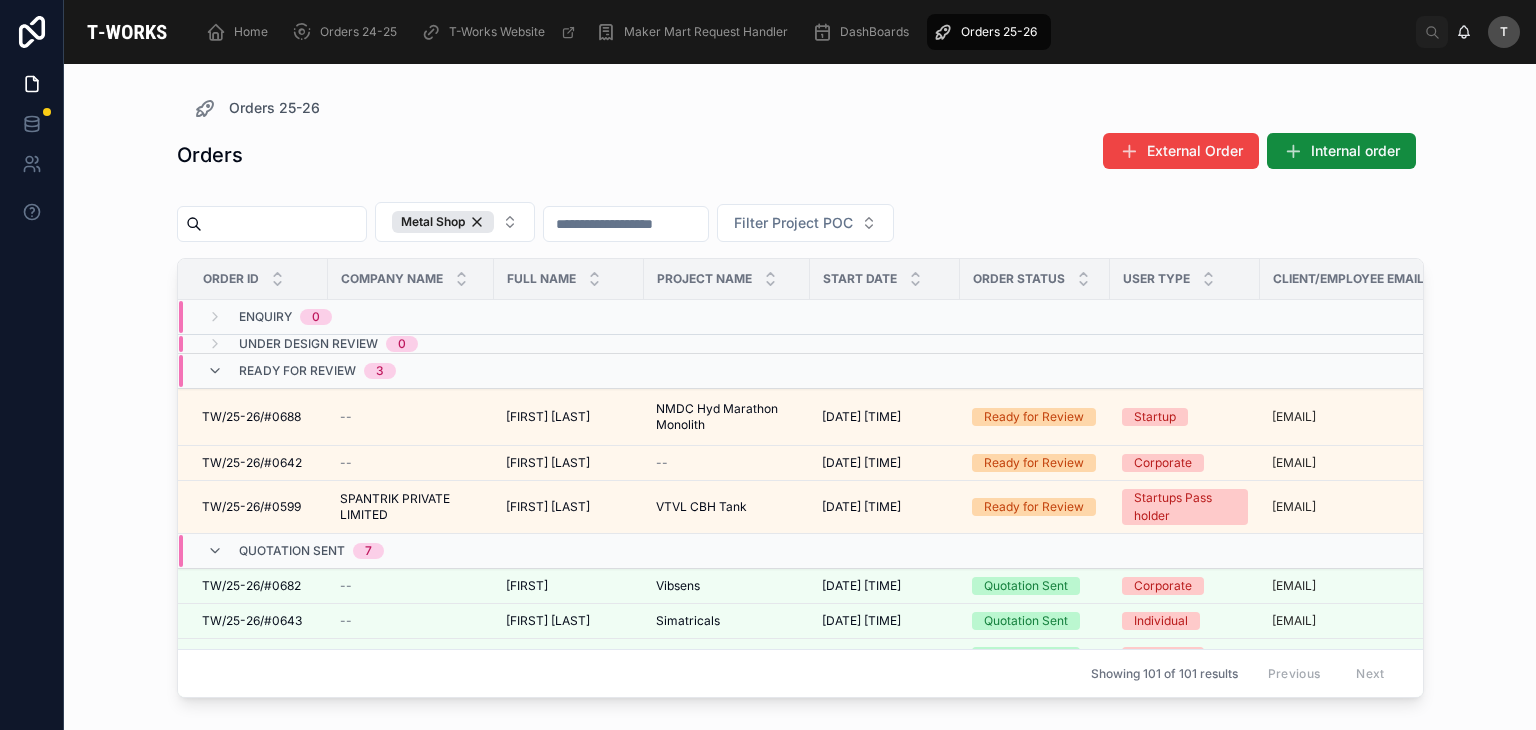 click on "Quotation Sent" at bounding box center [292, 551] 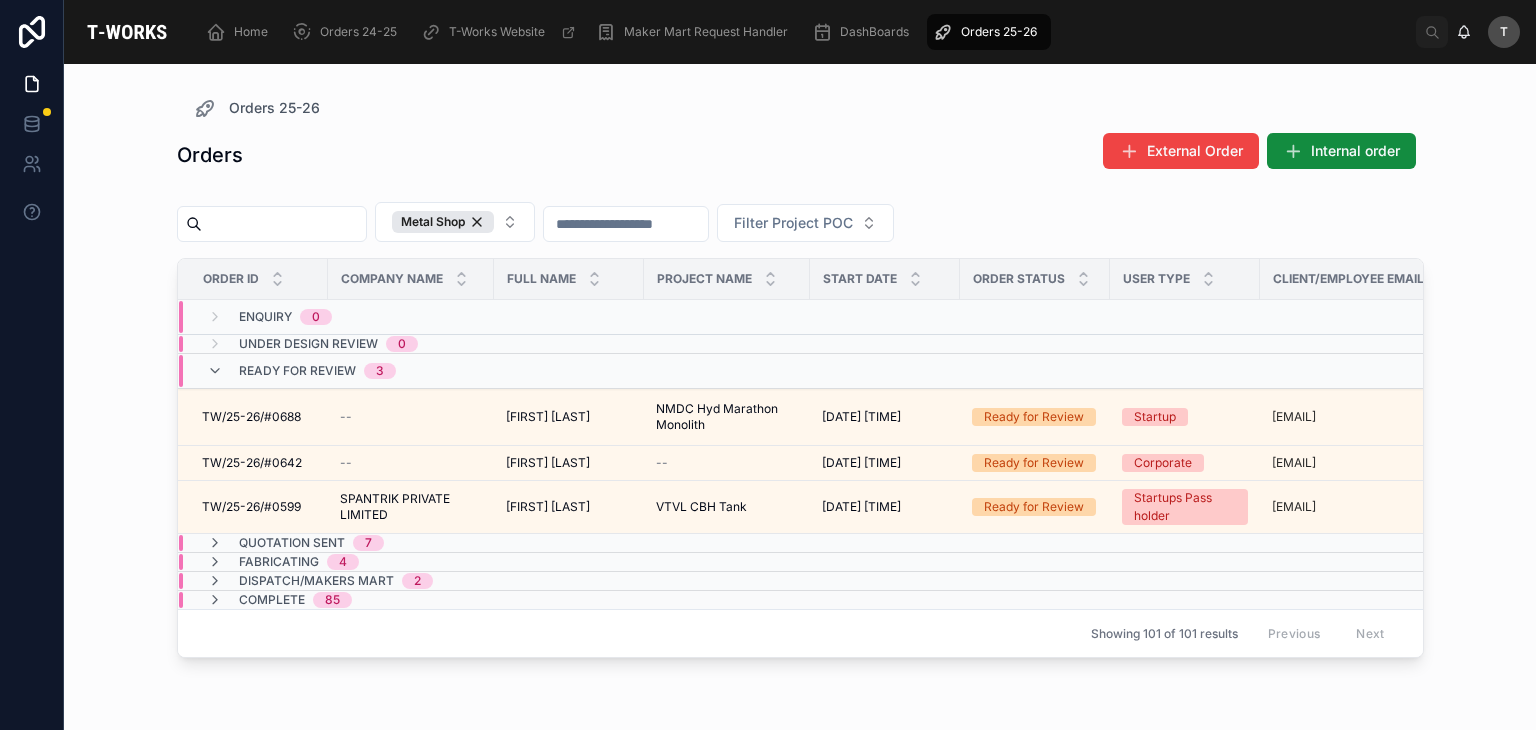 click on "Ready for Review" at bounding box center (297, 371) 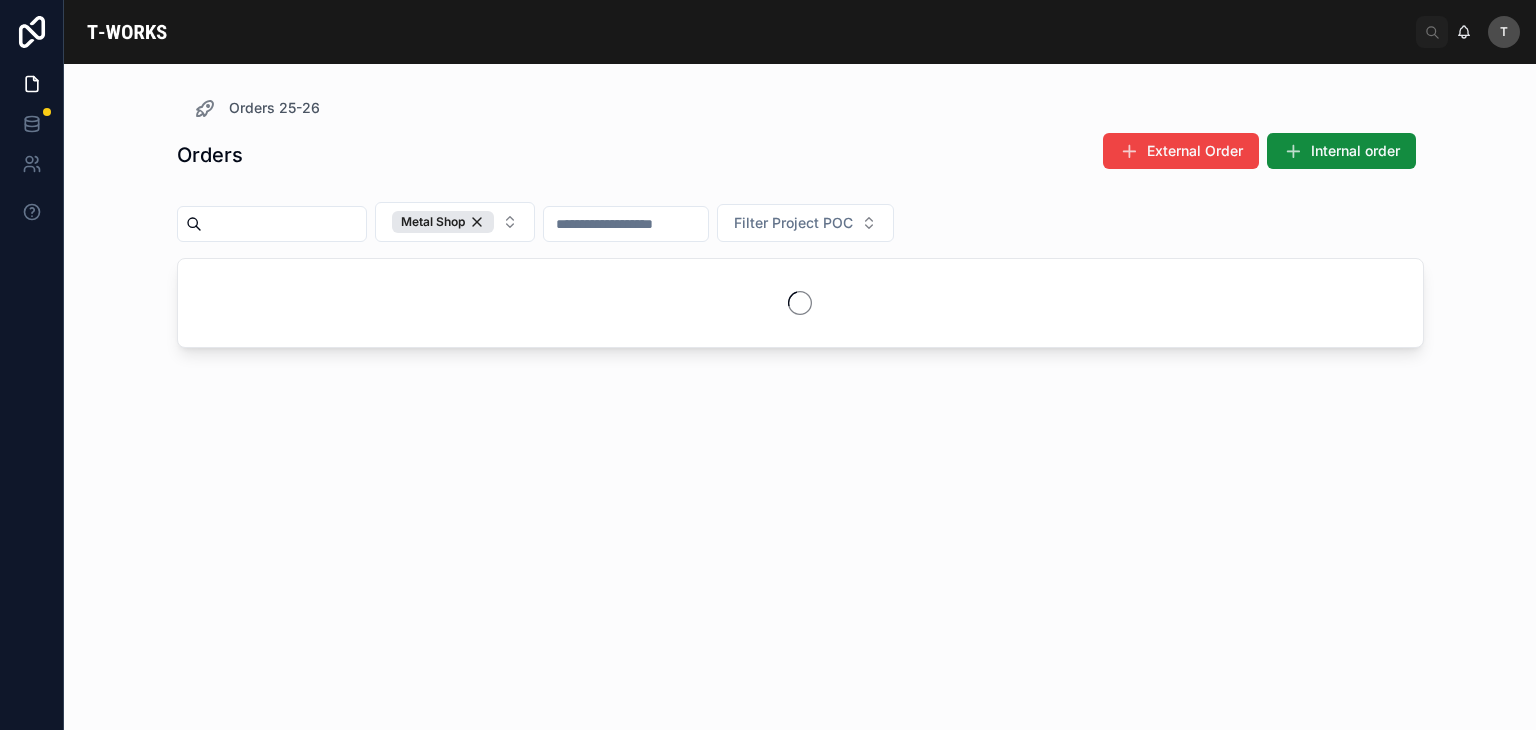 scroll, scrollTop: 0, scrollLeft: 0, axis: both 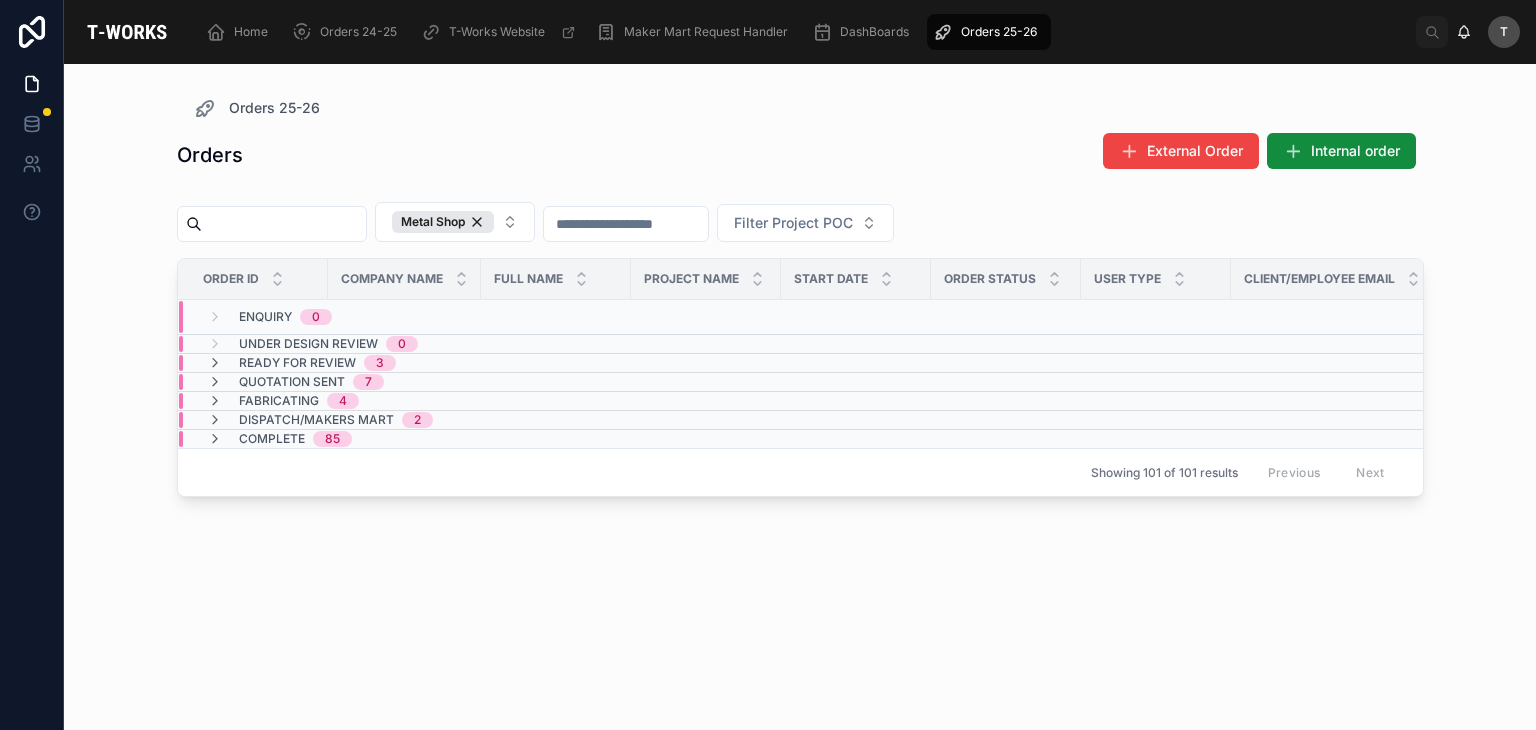 click on "Dispatch/Makers Mart" at bounding box center [316, 420] 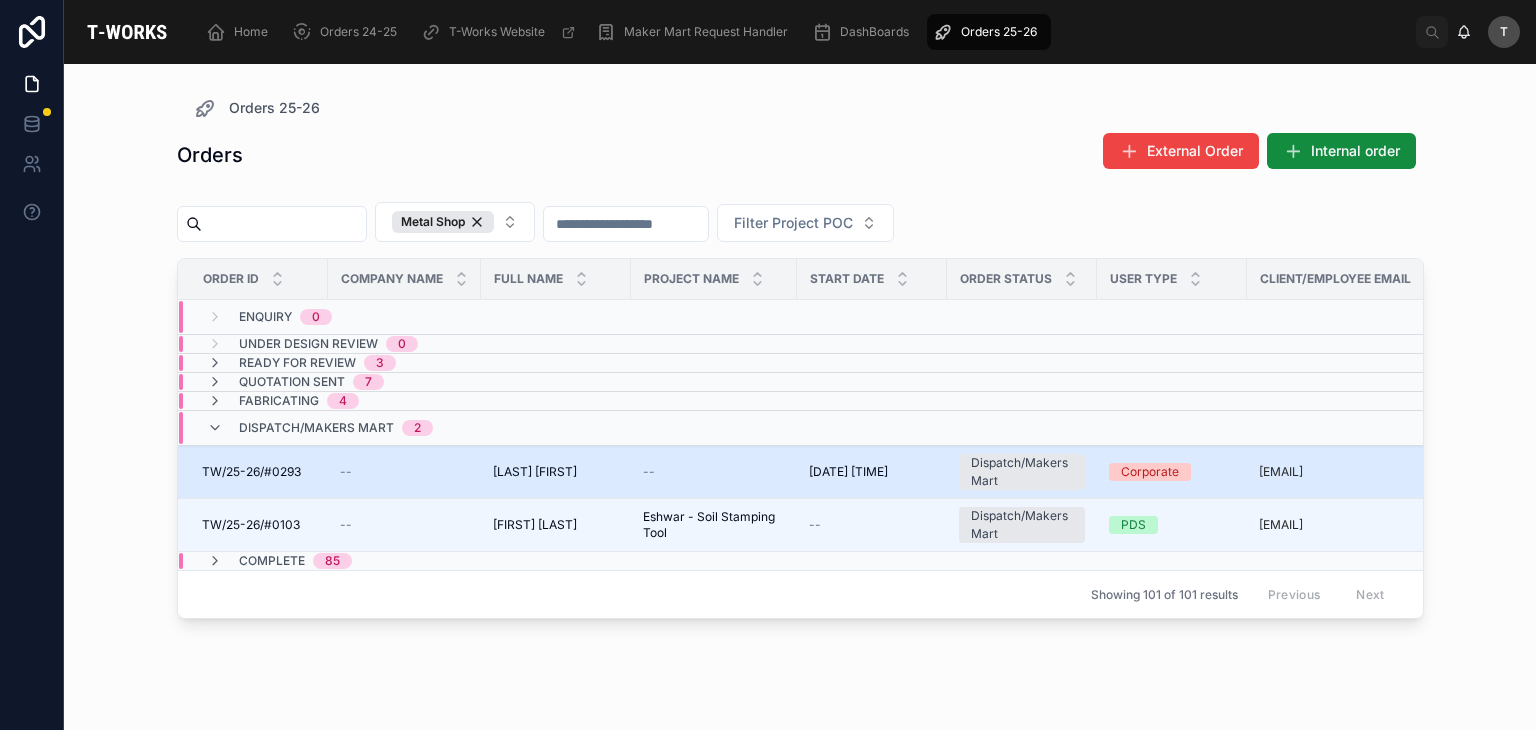 click on "TW/25-26/#0293 TW/25-26/#0293" at bounding box center (259, 472) 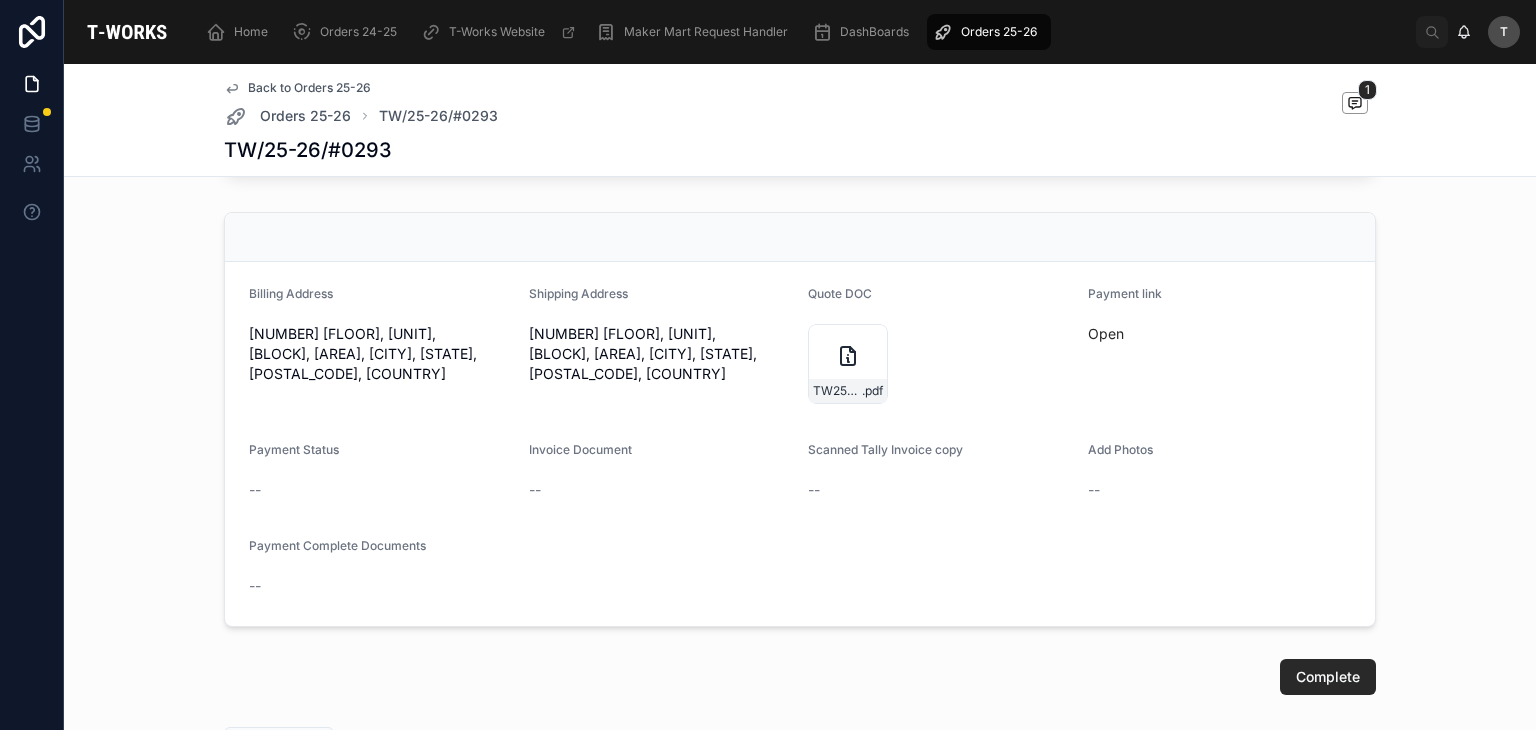 scroll, scrollTop: 1560, scrollLeft: 0, axis: vertical 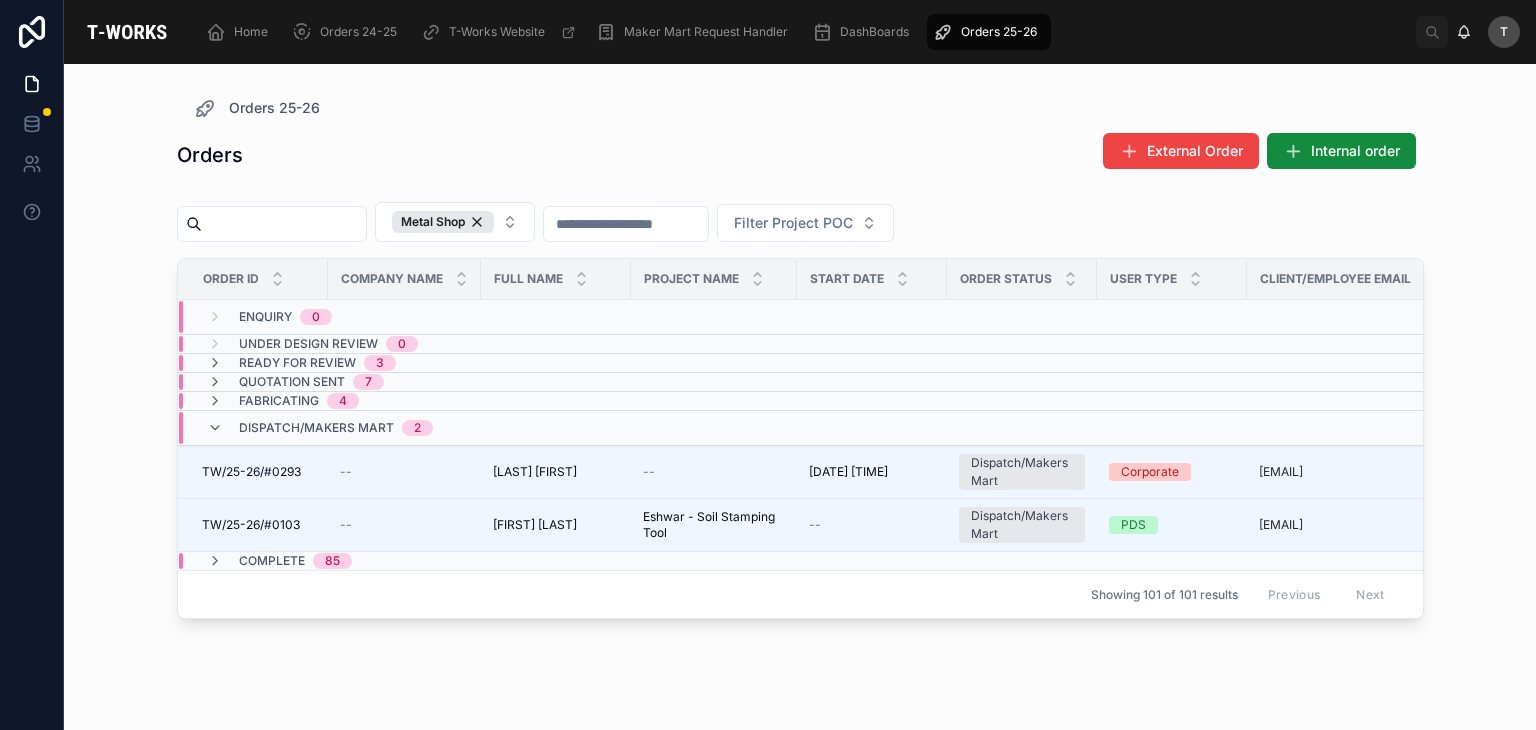 click on "Complete 85" at bounding box center (279, 561) 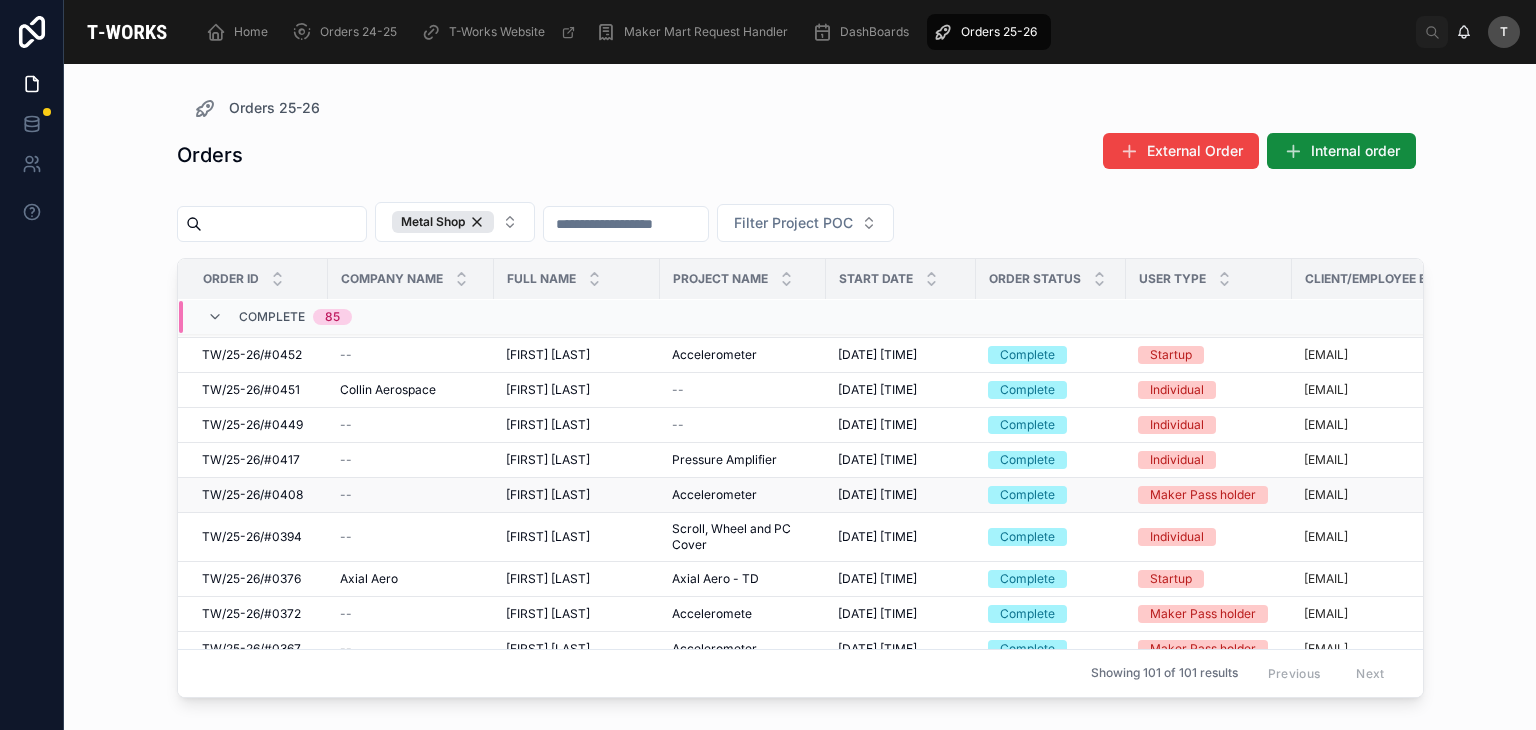 scroll, scrollTop: 1356, scrollLeft: 0, axis: vertical 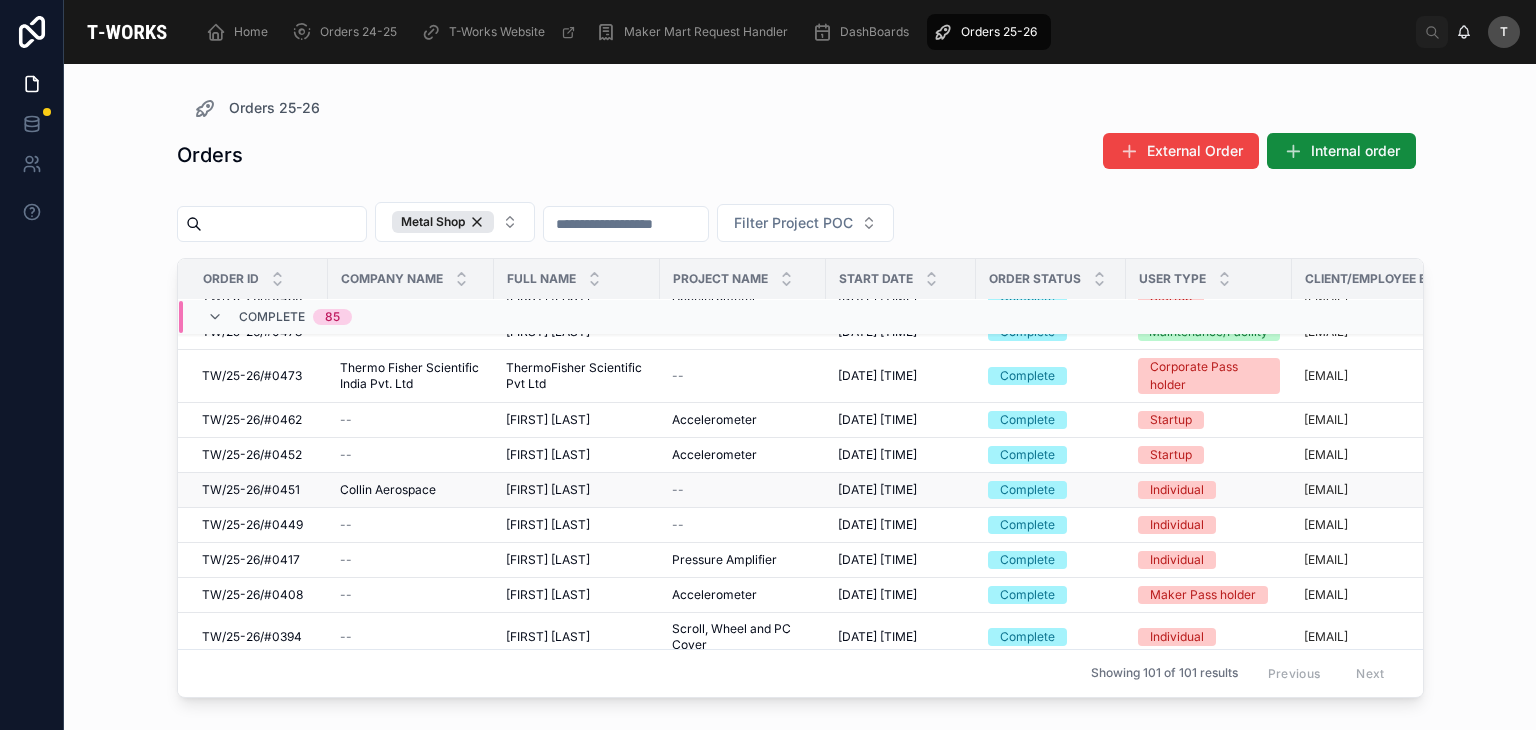 click on "[FIRST] [LAST] [FIRST] [LAST]" at bounding box center [577, 490] 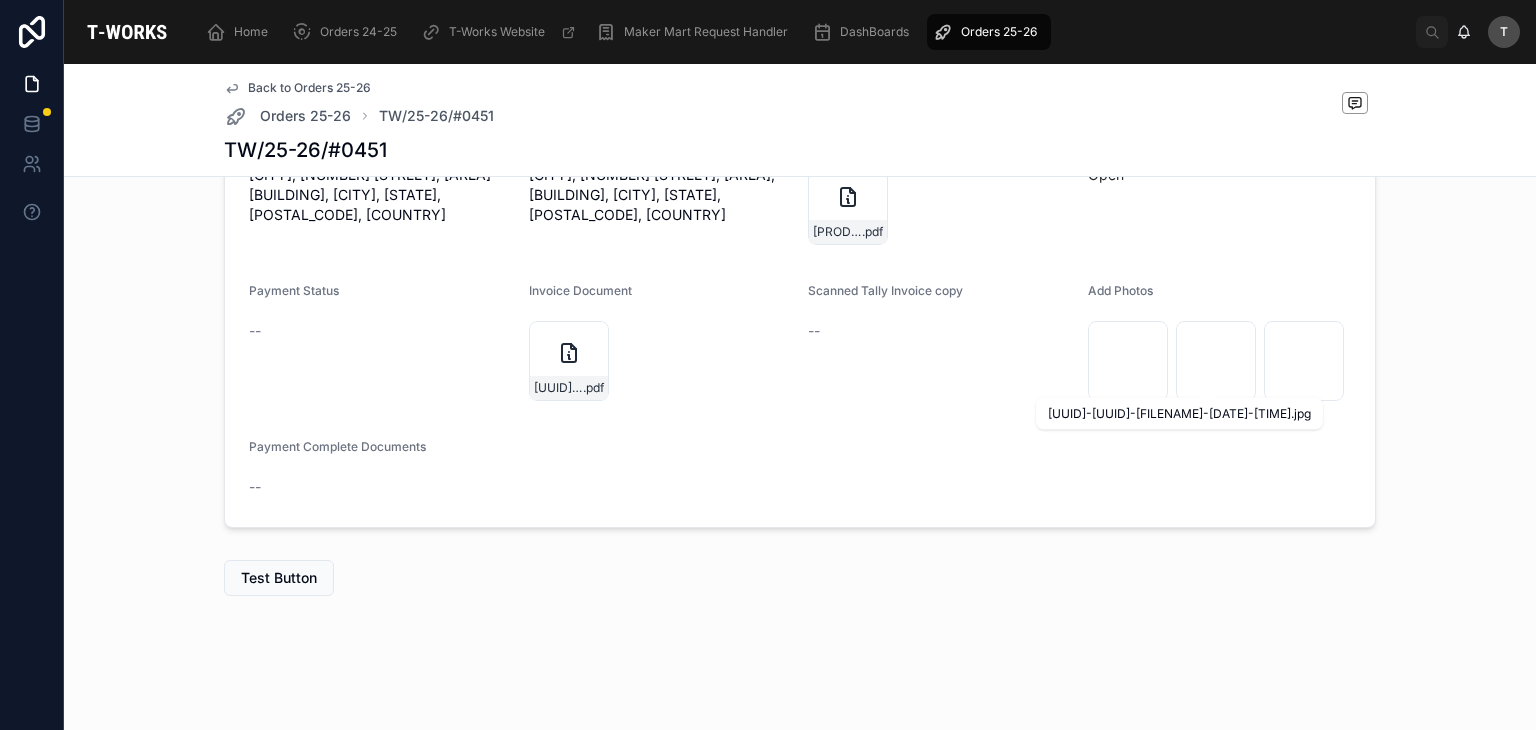 scroll, scrollTop: 331, scrollLeft: 0, axis: vertical 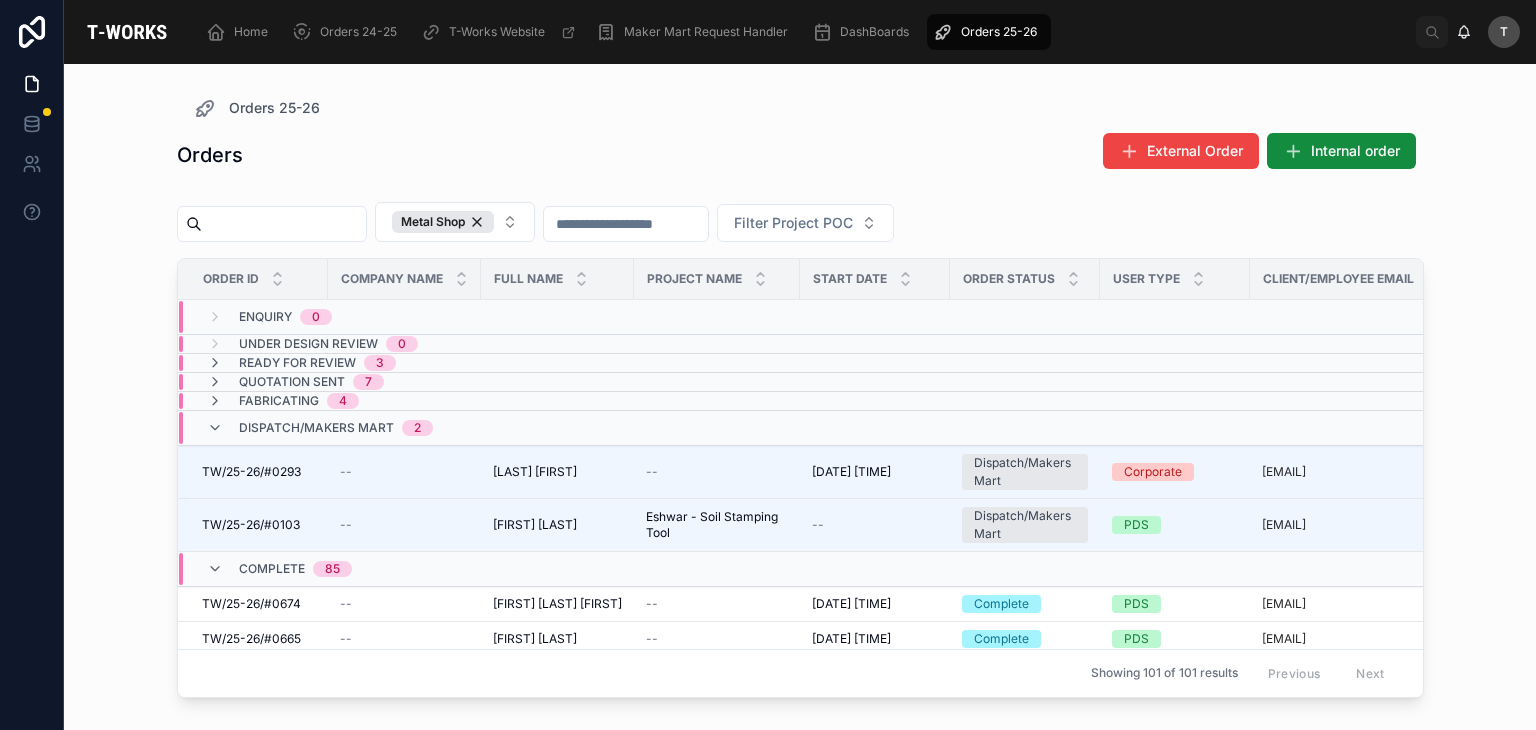 click on "Dispatch/Makers Mart" at bounding box center (316, 428) 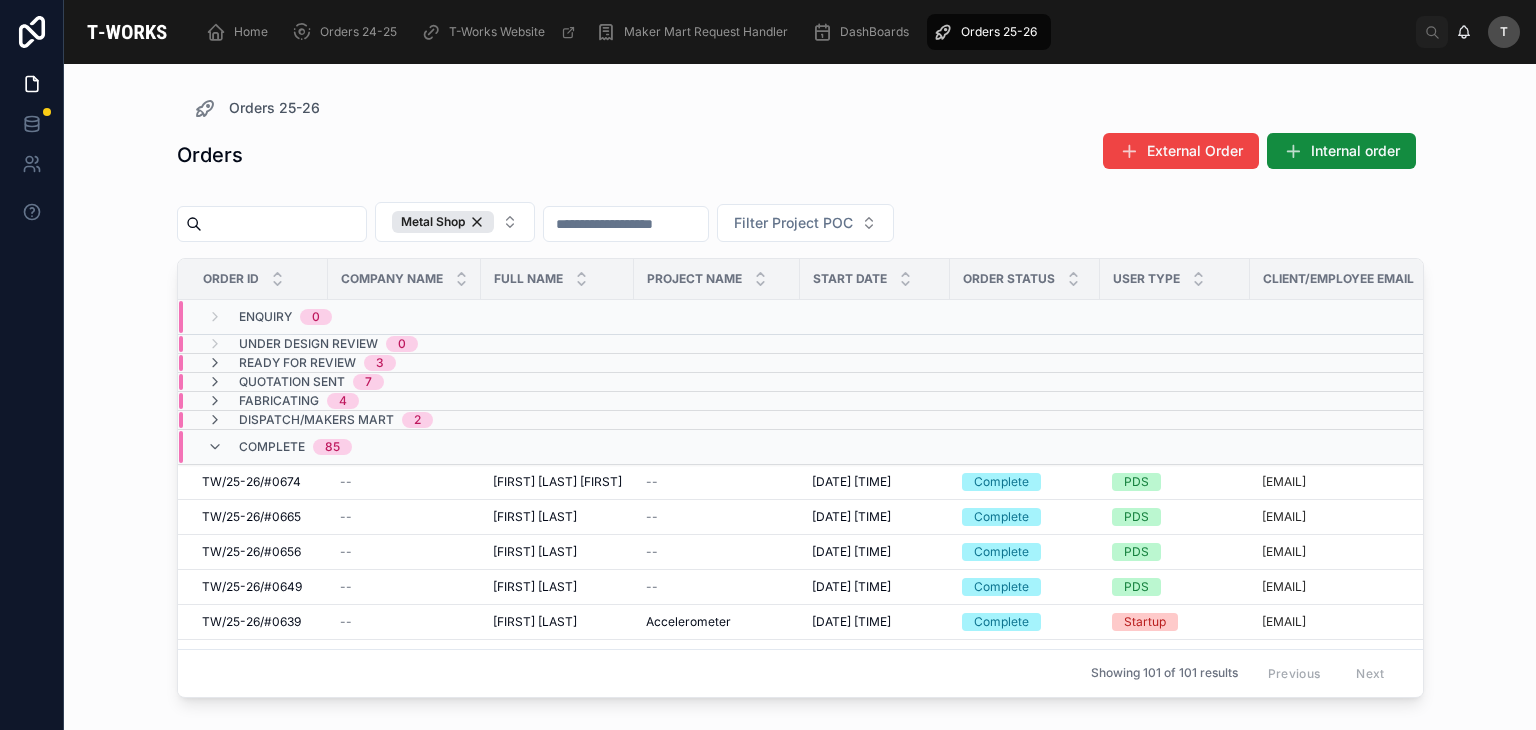 click on "Complete" at bounding box center (272, 447) 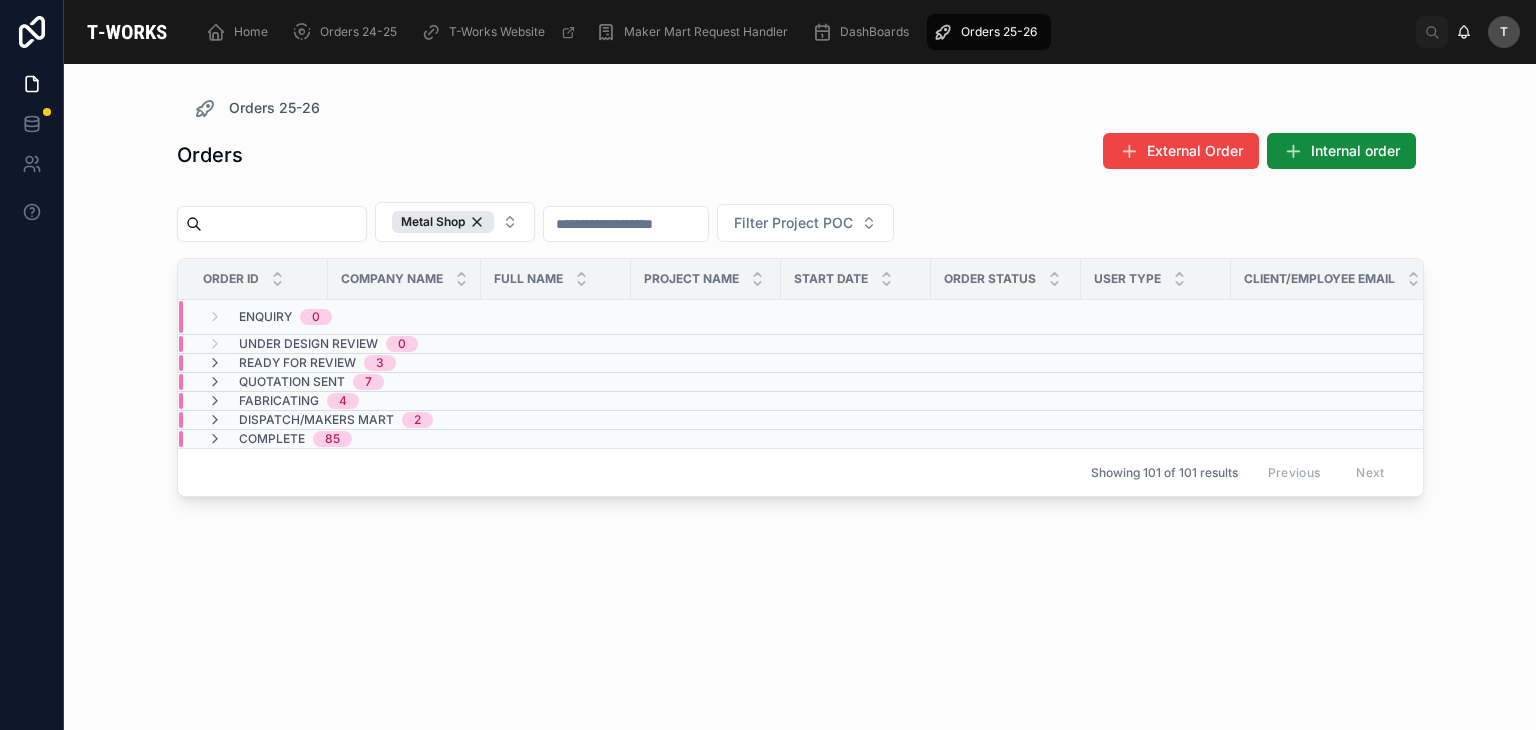 click on "Dispatch/Makers Mart 2" at bounding box center (320, 420) 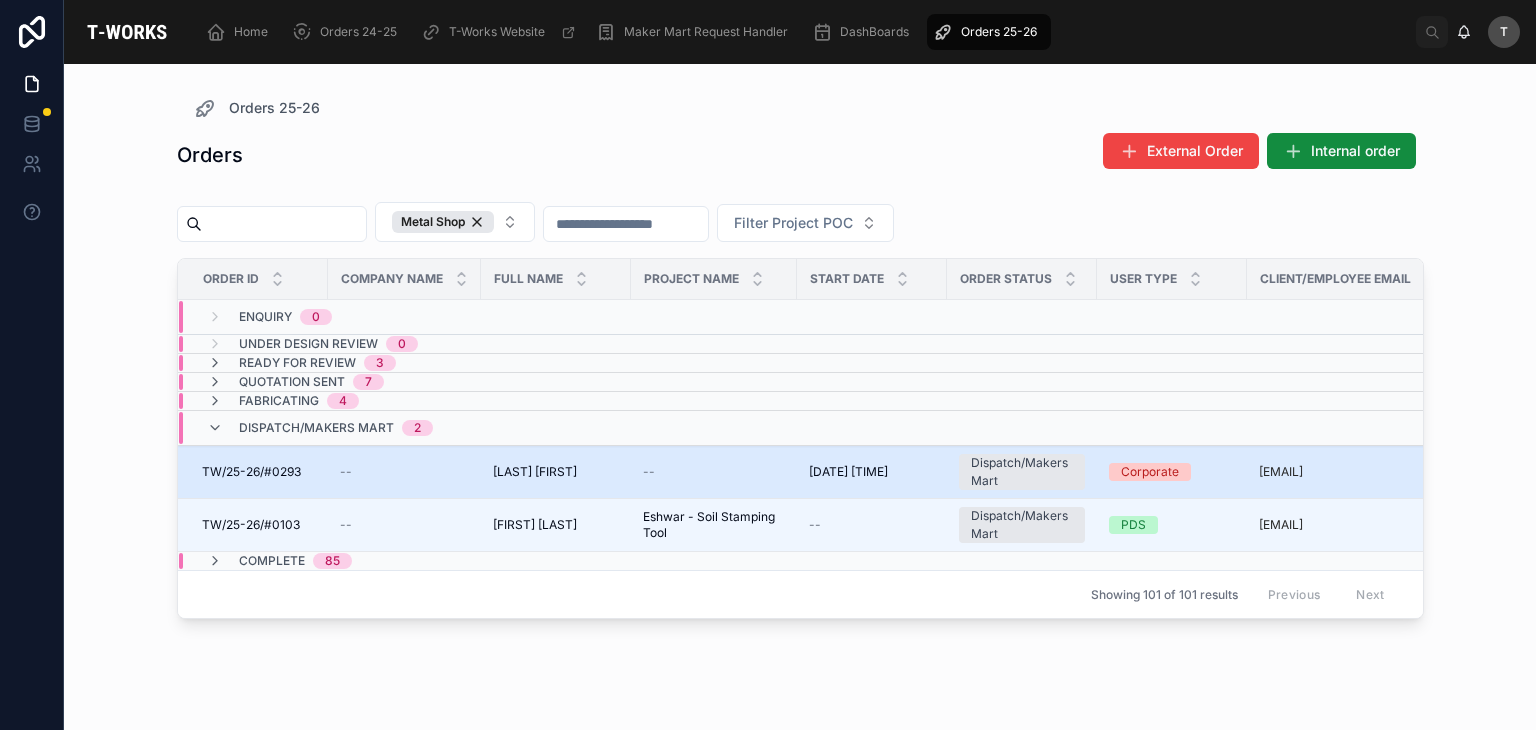 click on "Kadadoori Vijender" at bounding box center (535, 472) 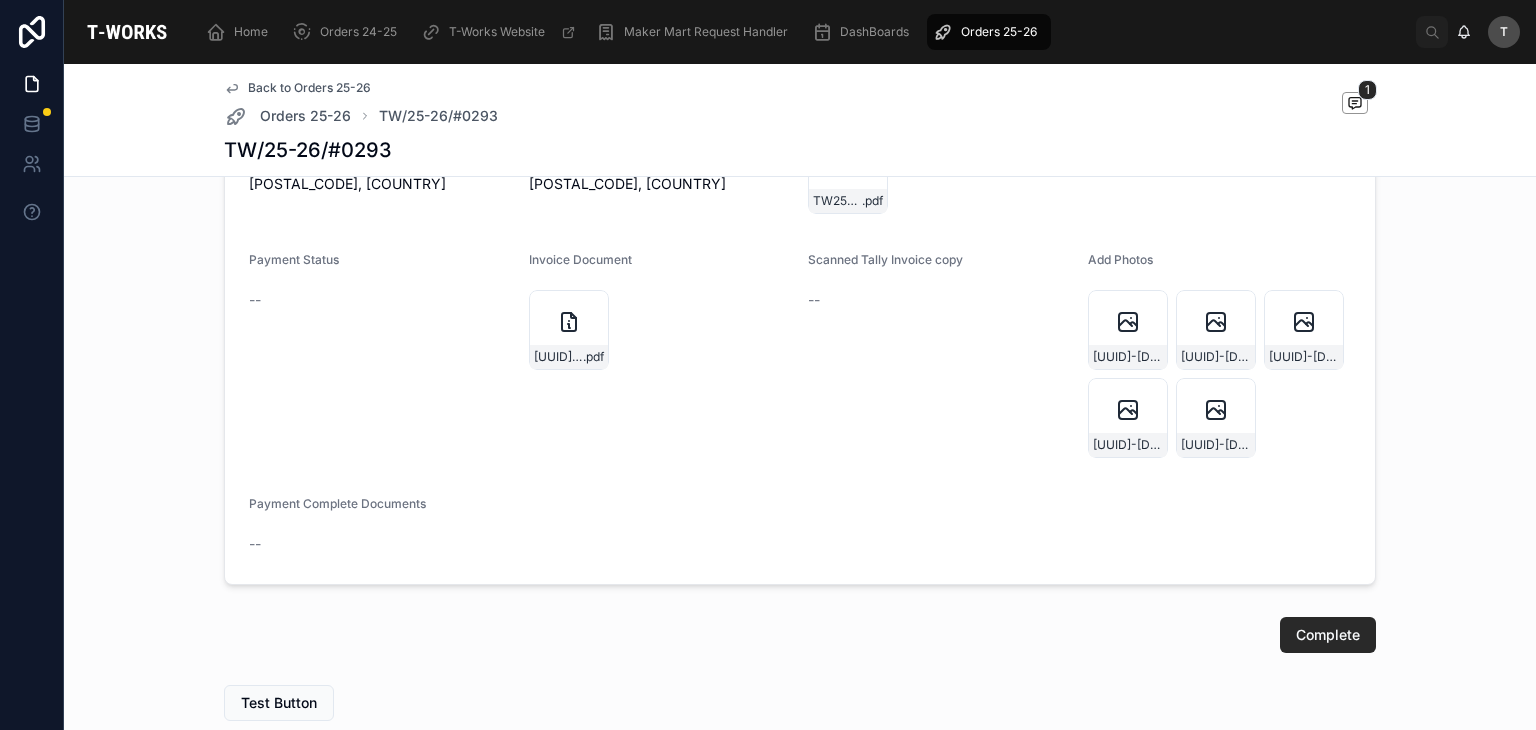 scroll, scrollTop: 1760, scrollLeft: 0, axis: vertical 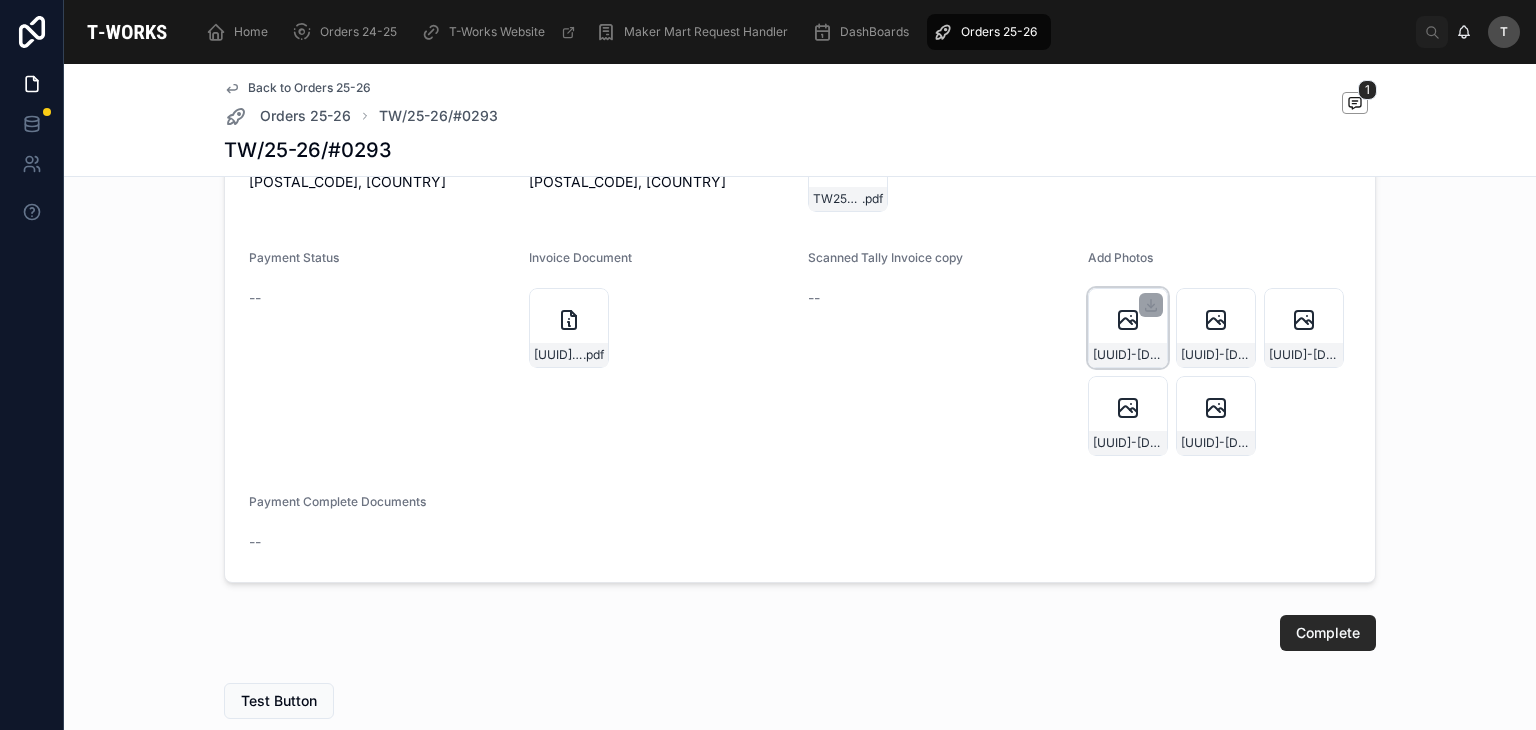 click at bounding box center (1151, 305) 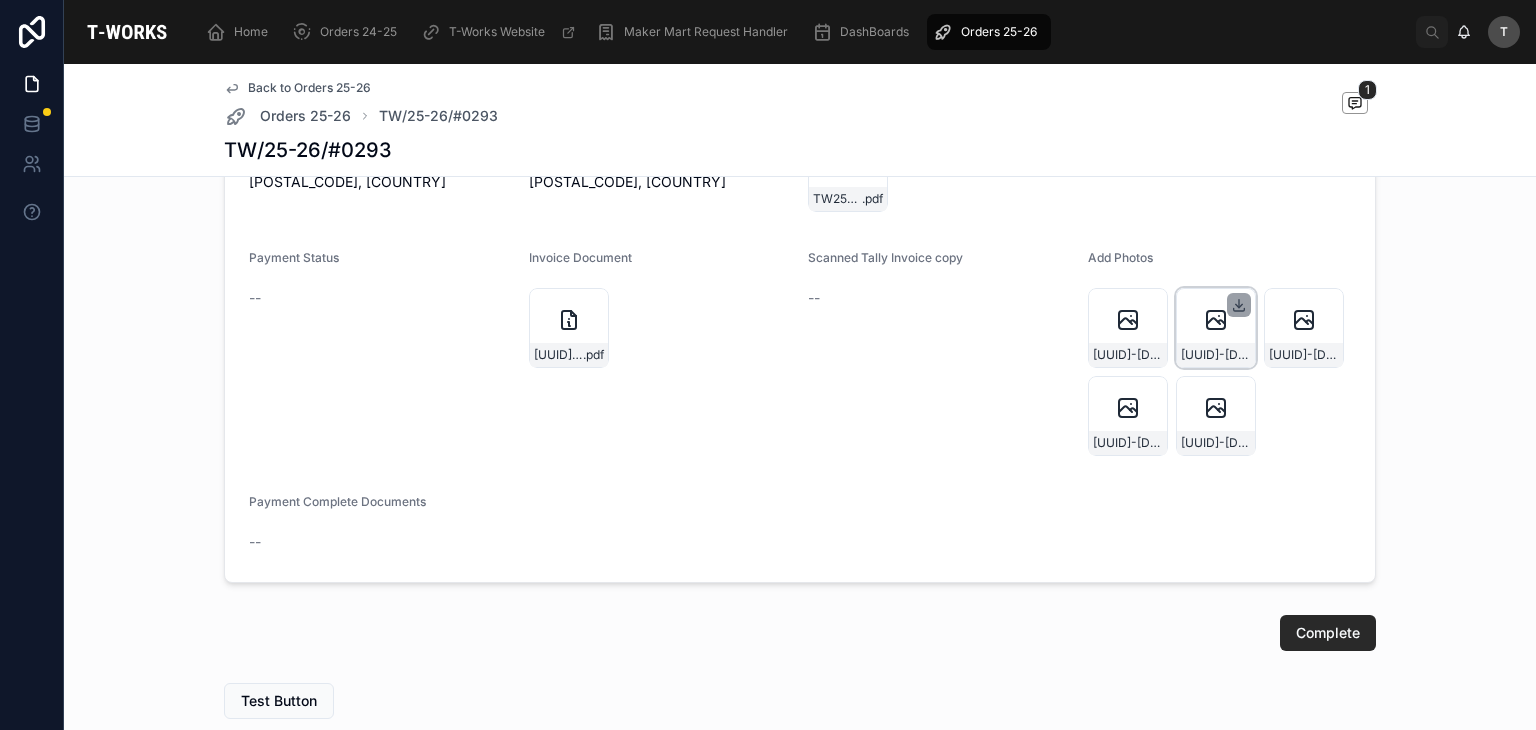 click 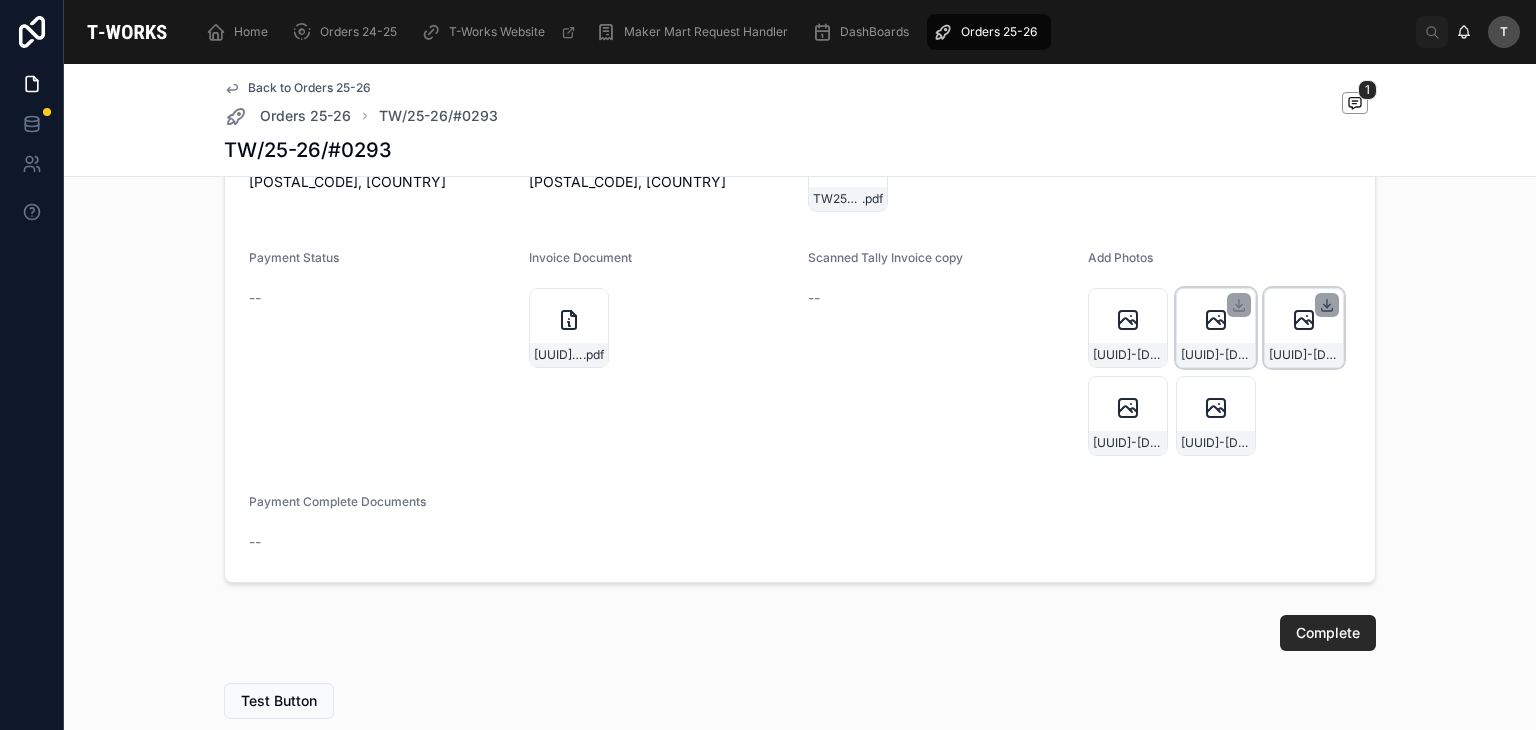 click 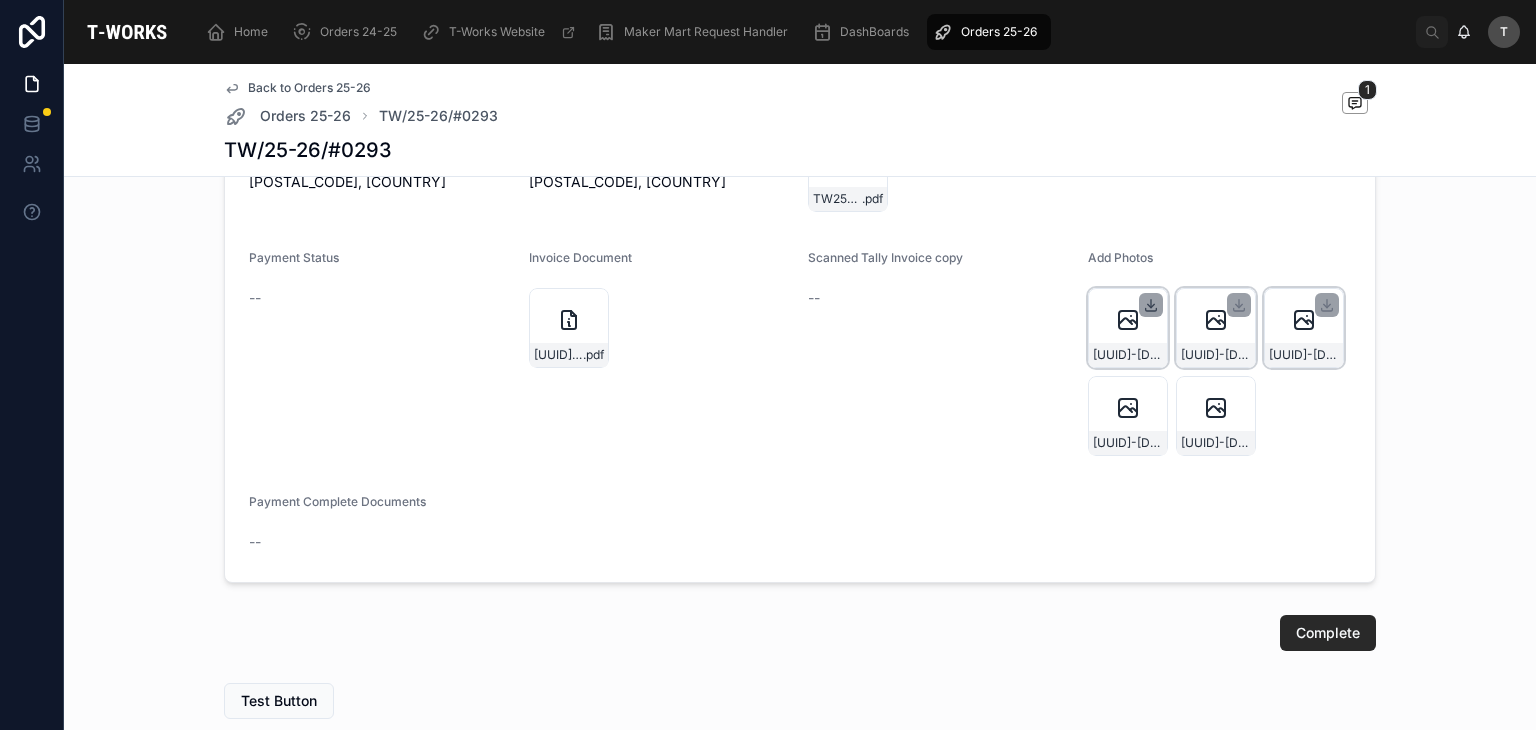 click 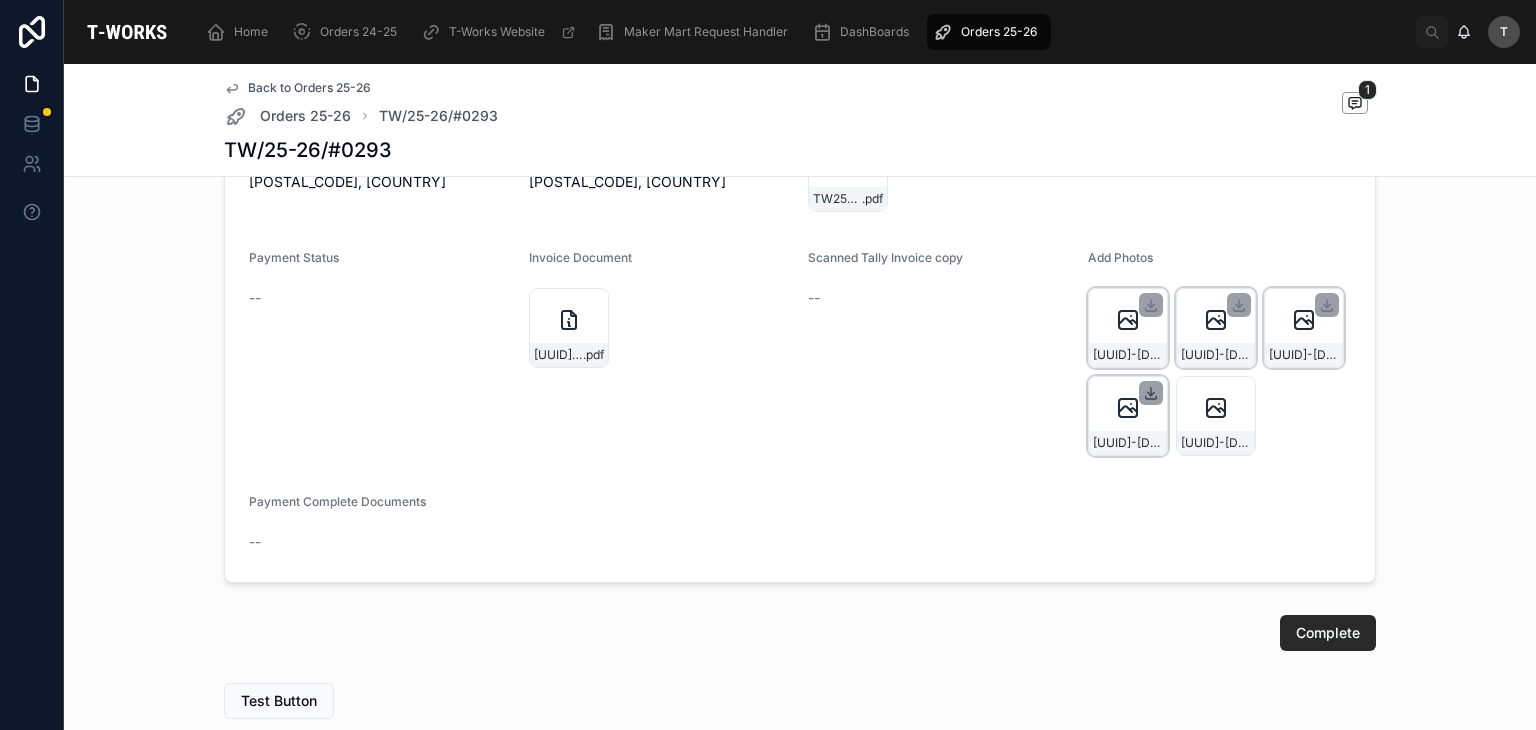 click 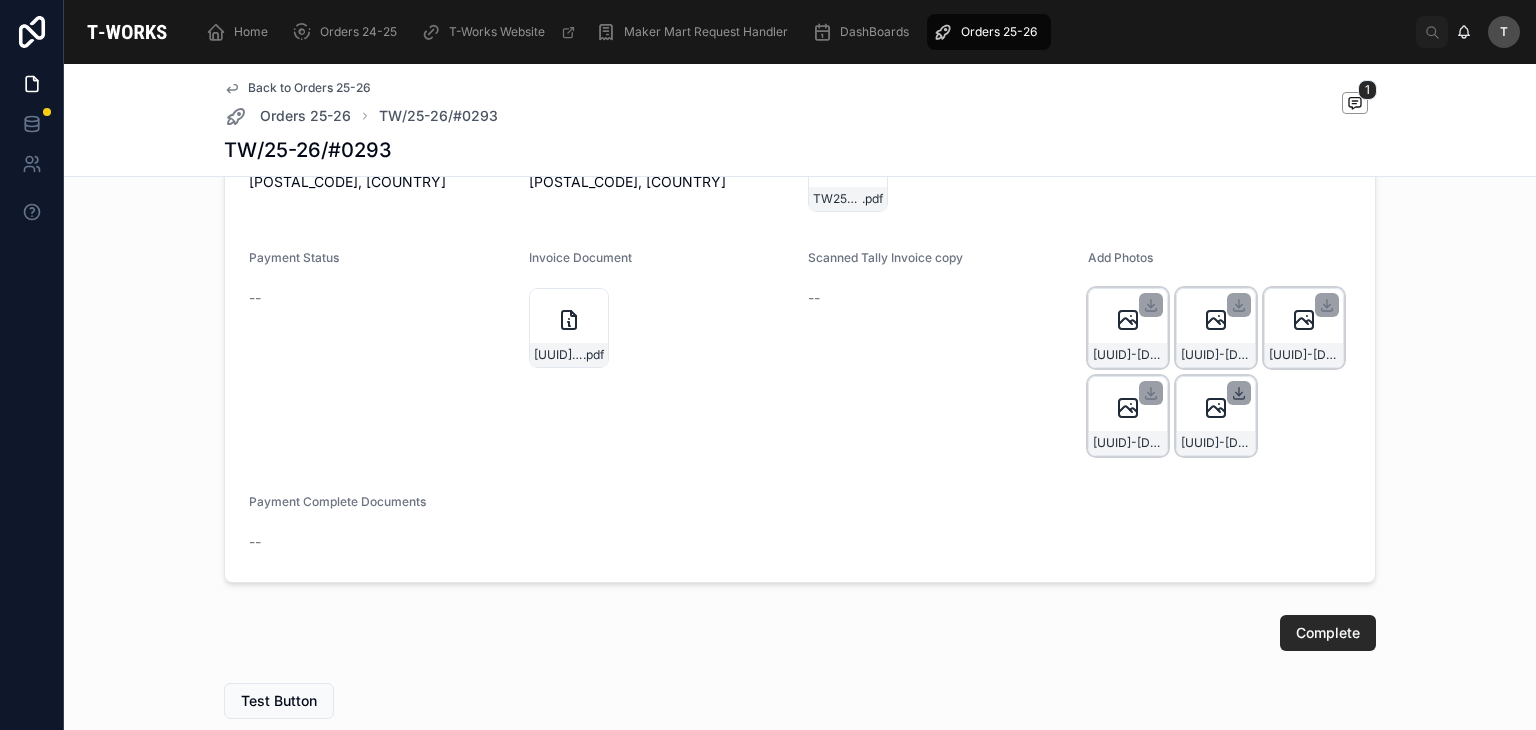 click 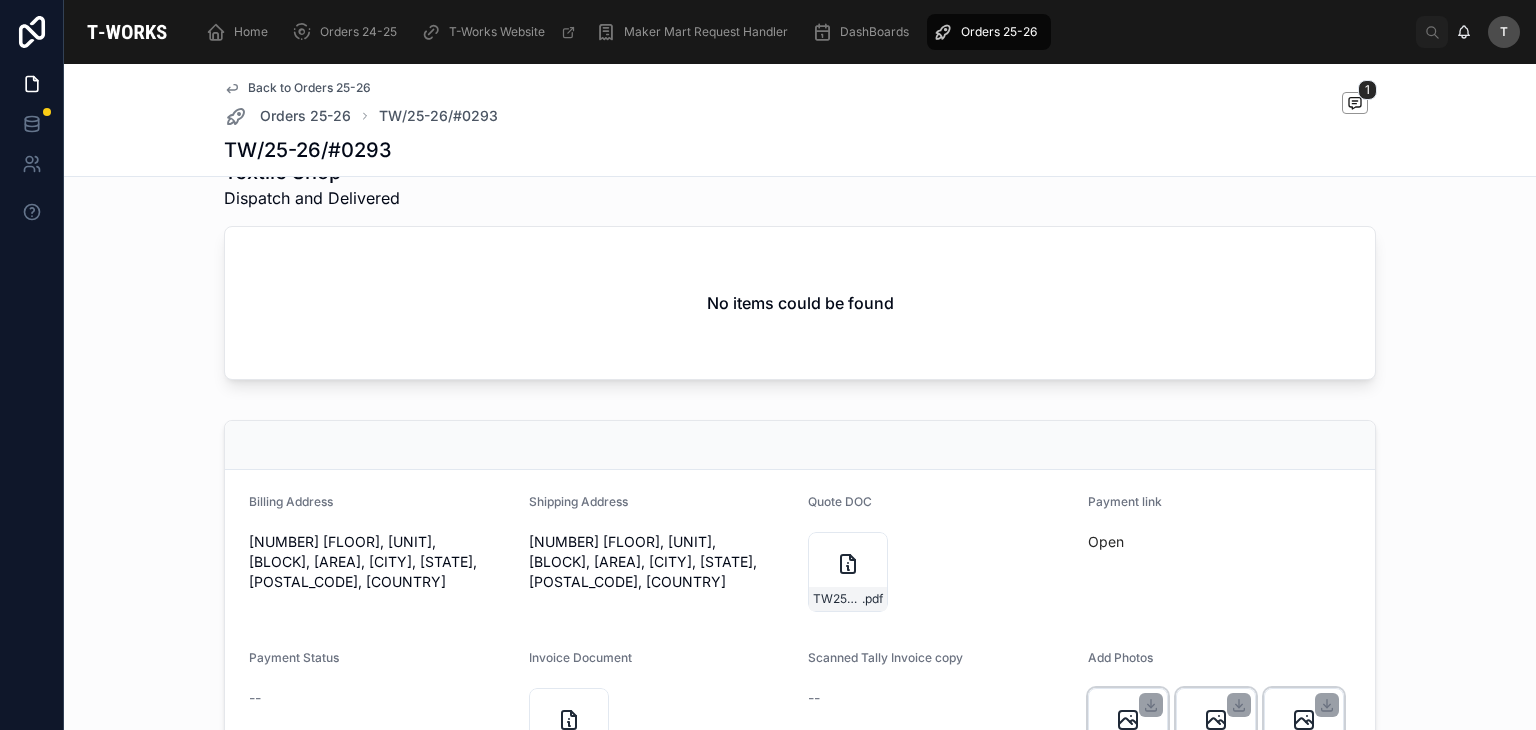 scroll, scrollTop: 339, scrollLeft: 0, axis: vertical 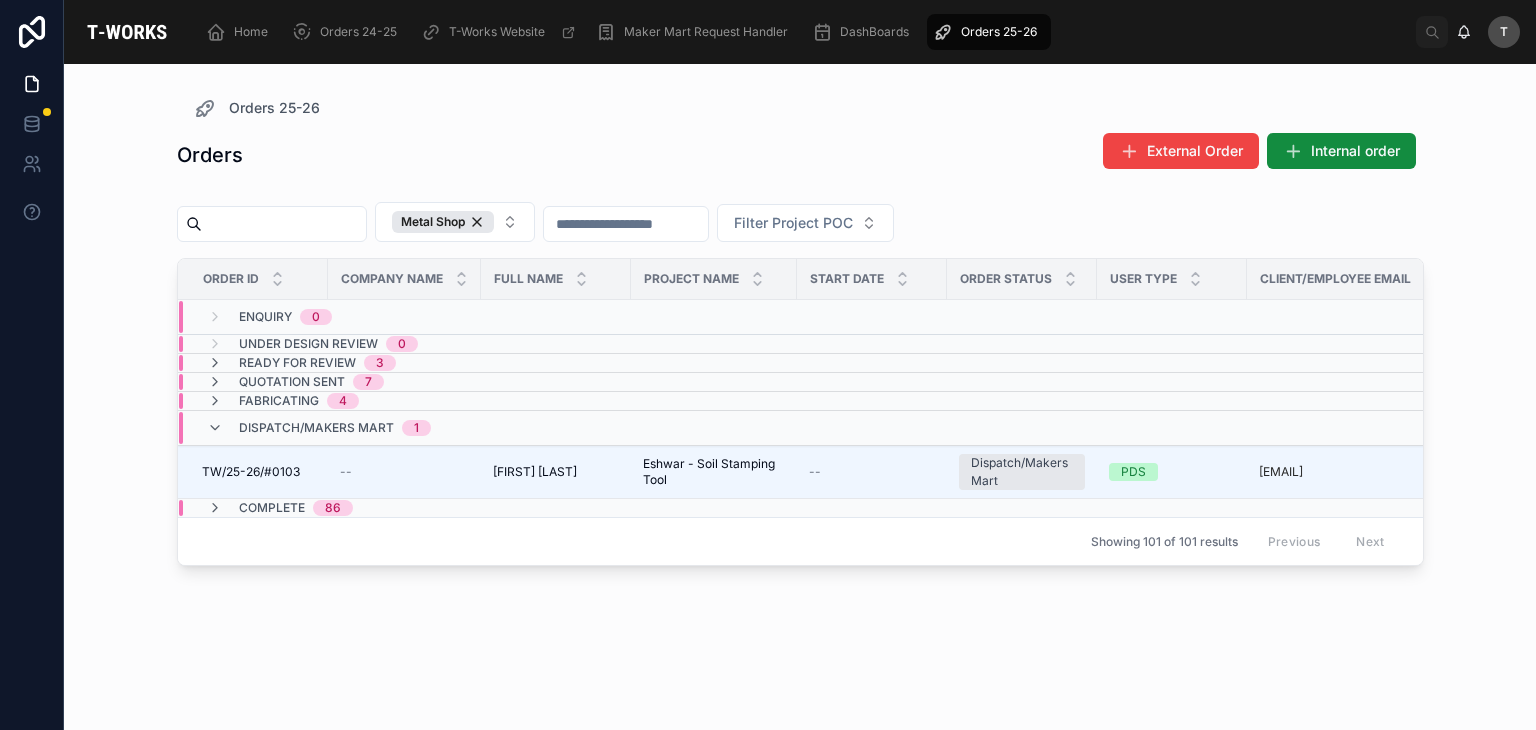 click on "Dispatch/Makers Mart" at bounding box center (316, 428) 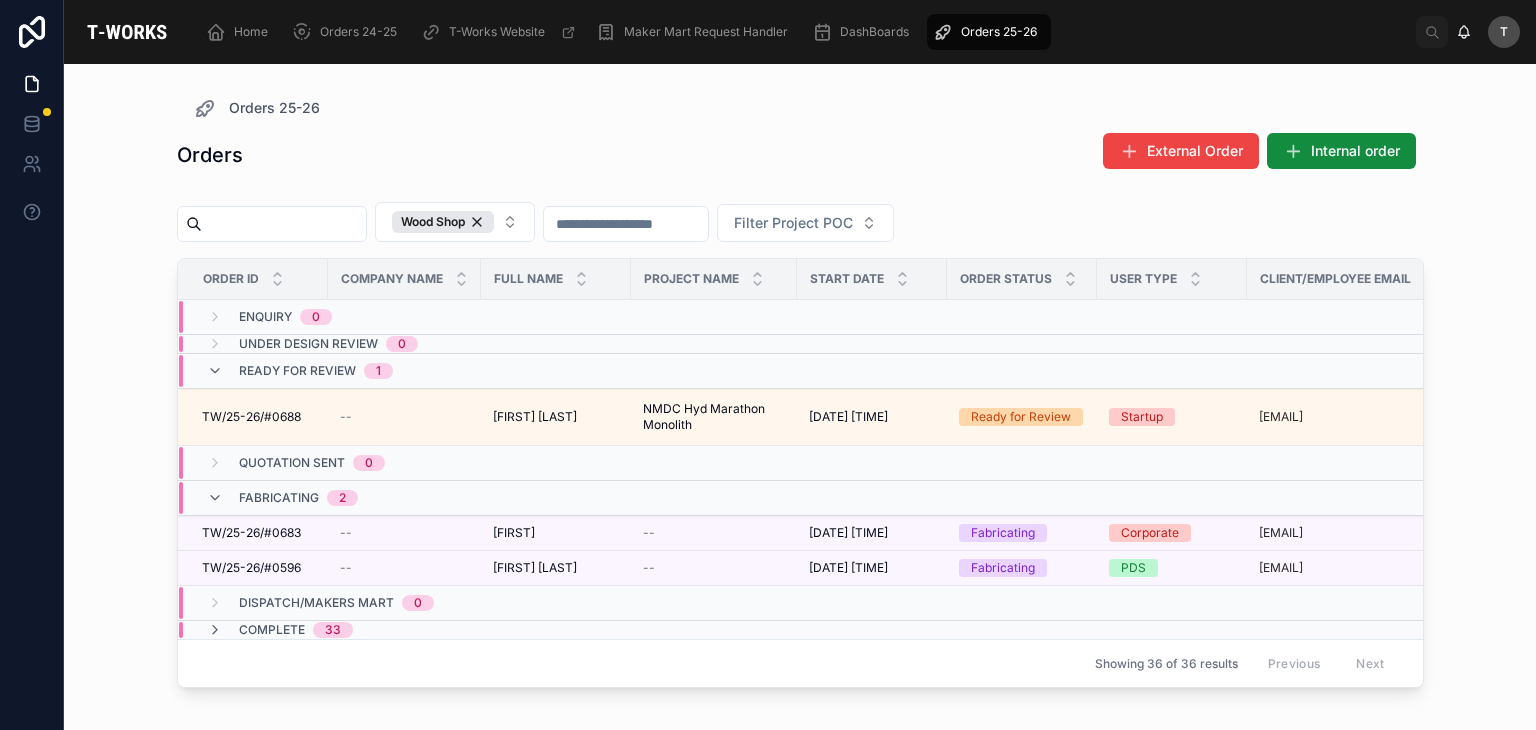 scroll, scrollTop: 0, scrollLeft: 0, axis: both 